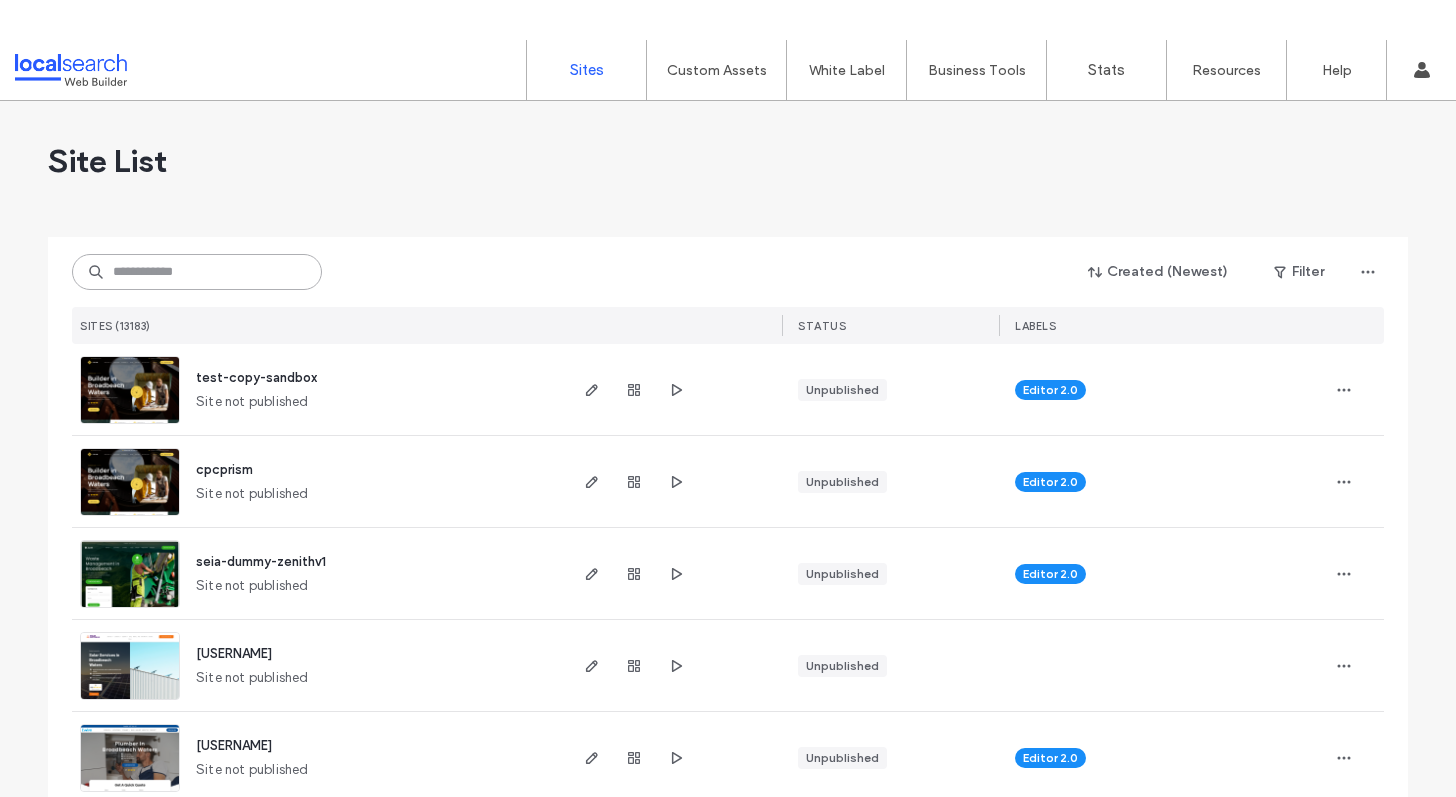 scroll, scrollTop: 0, scrollLeft: 0, axis: both 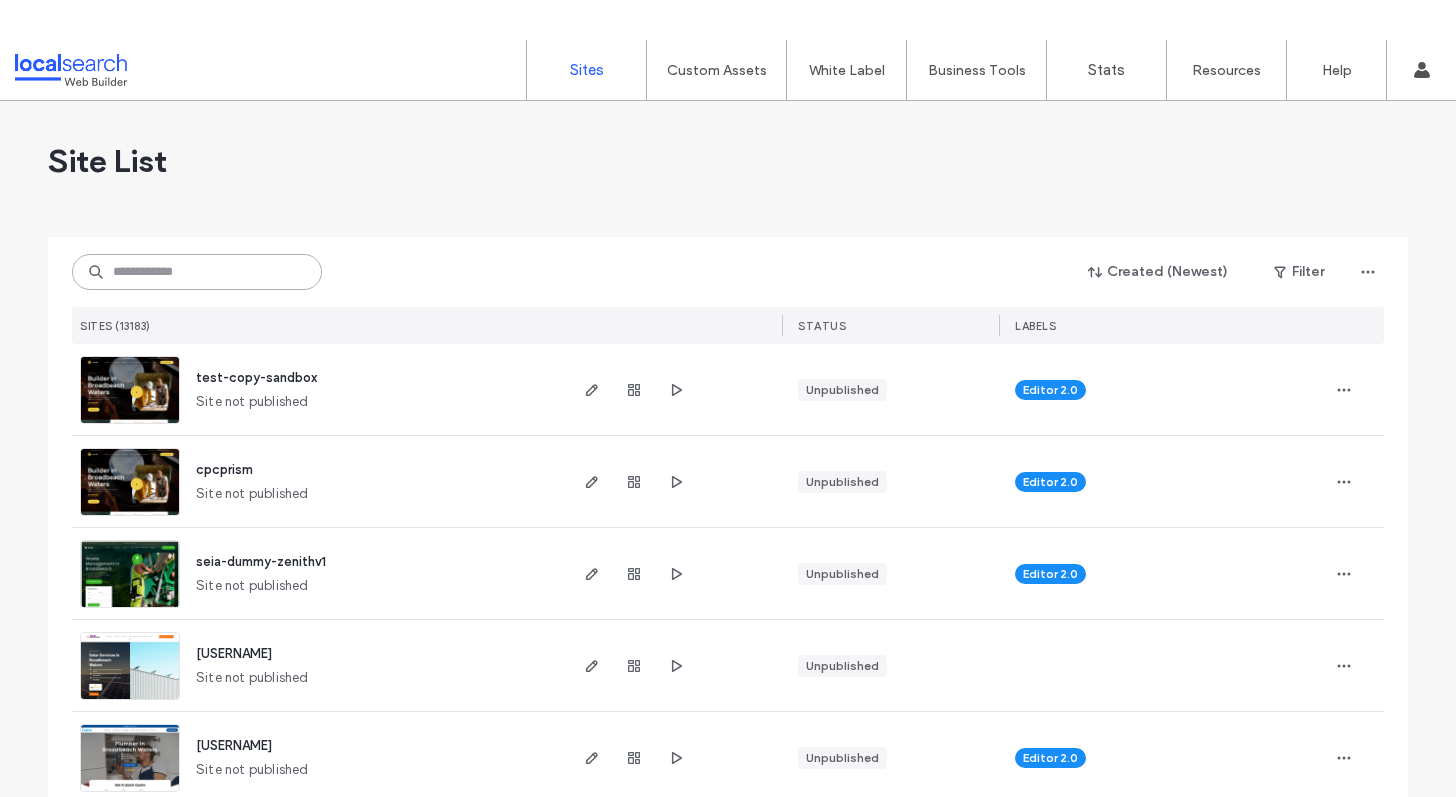 paste on "**********" 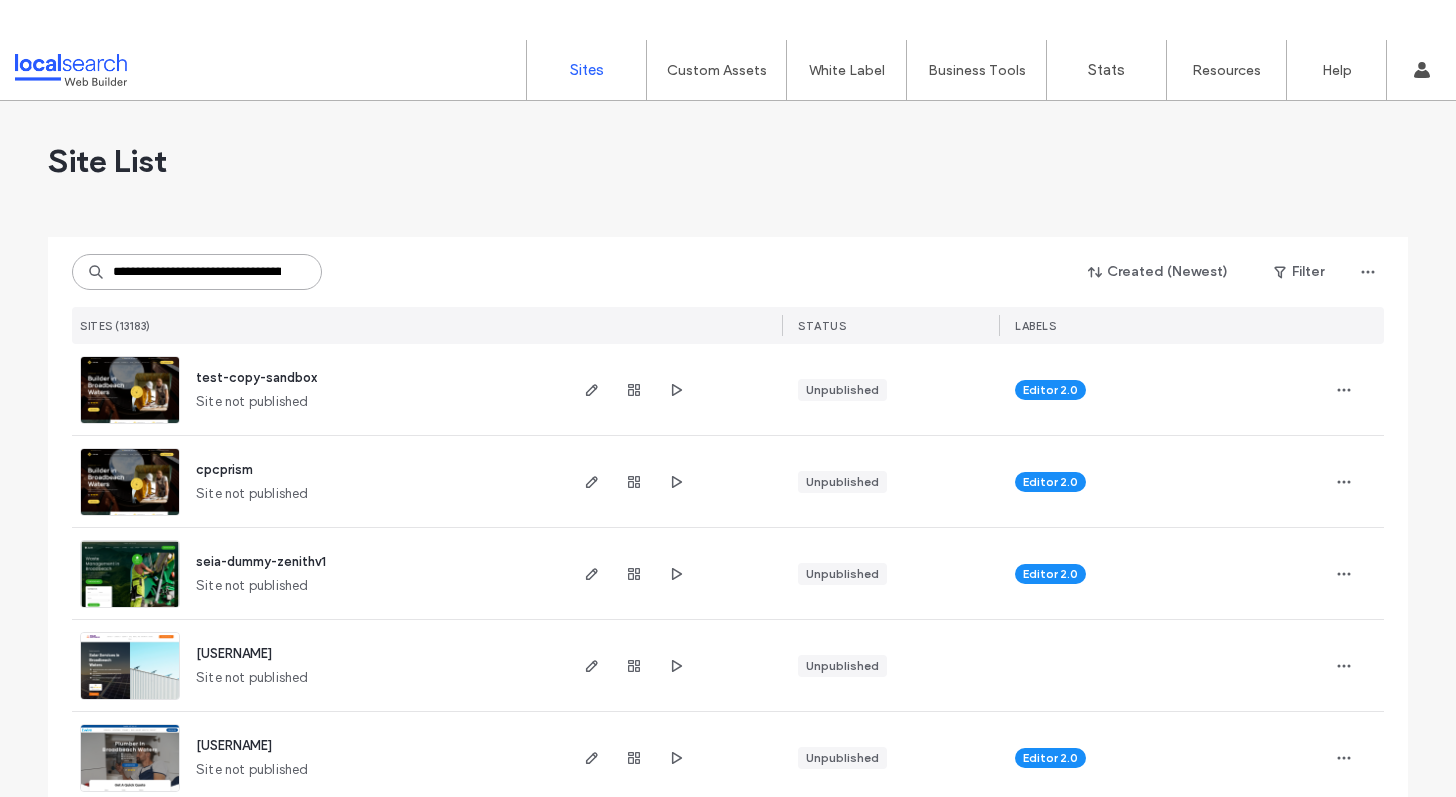 scroll, scrollTop: 0, scrollLeft: 94, axis: horizontal 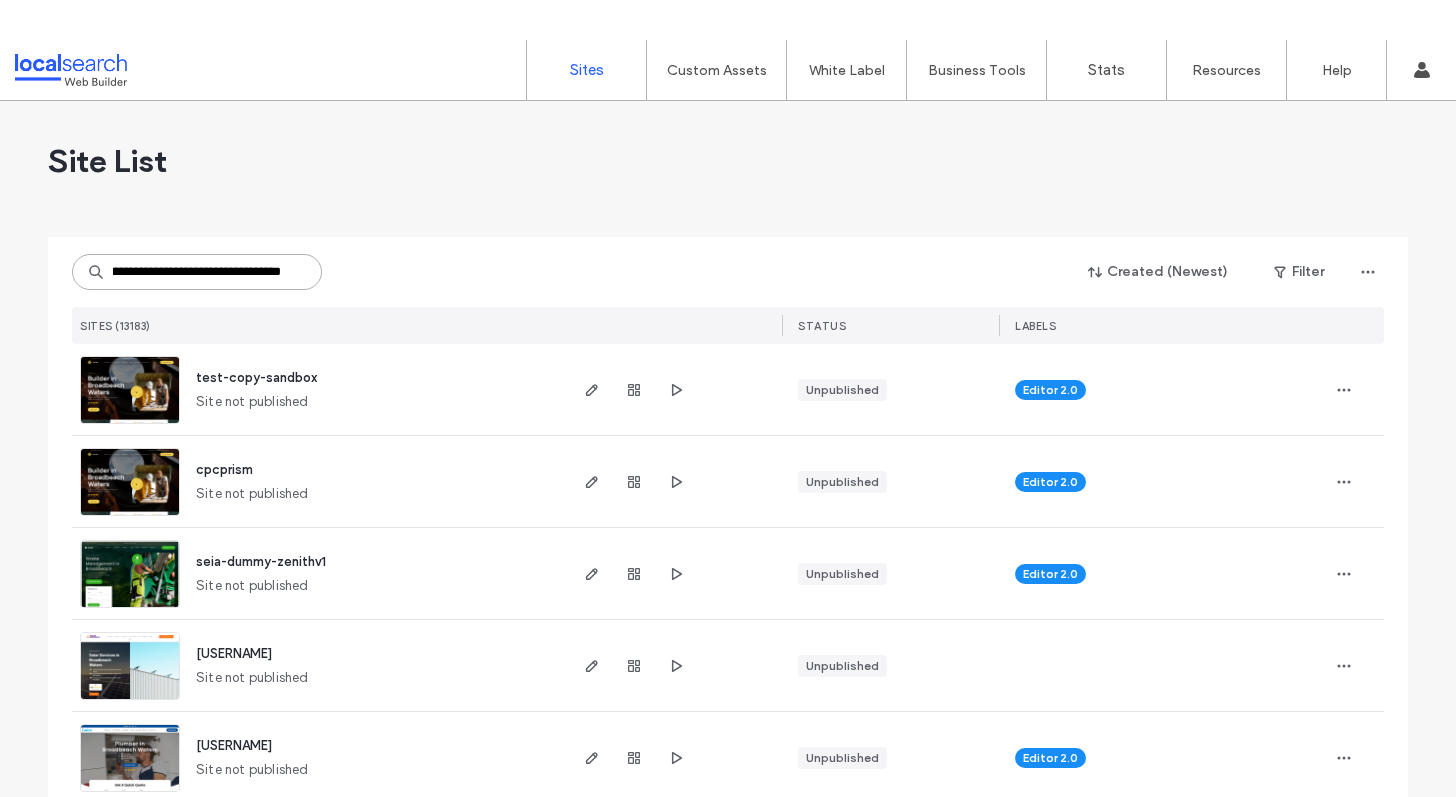 type on "**********" 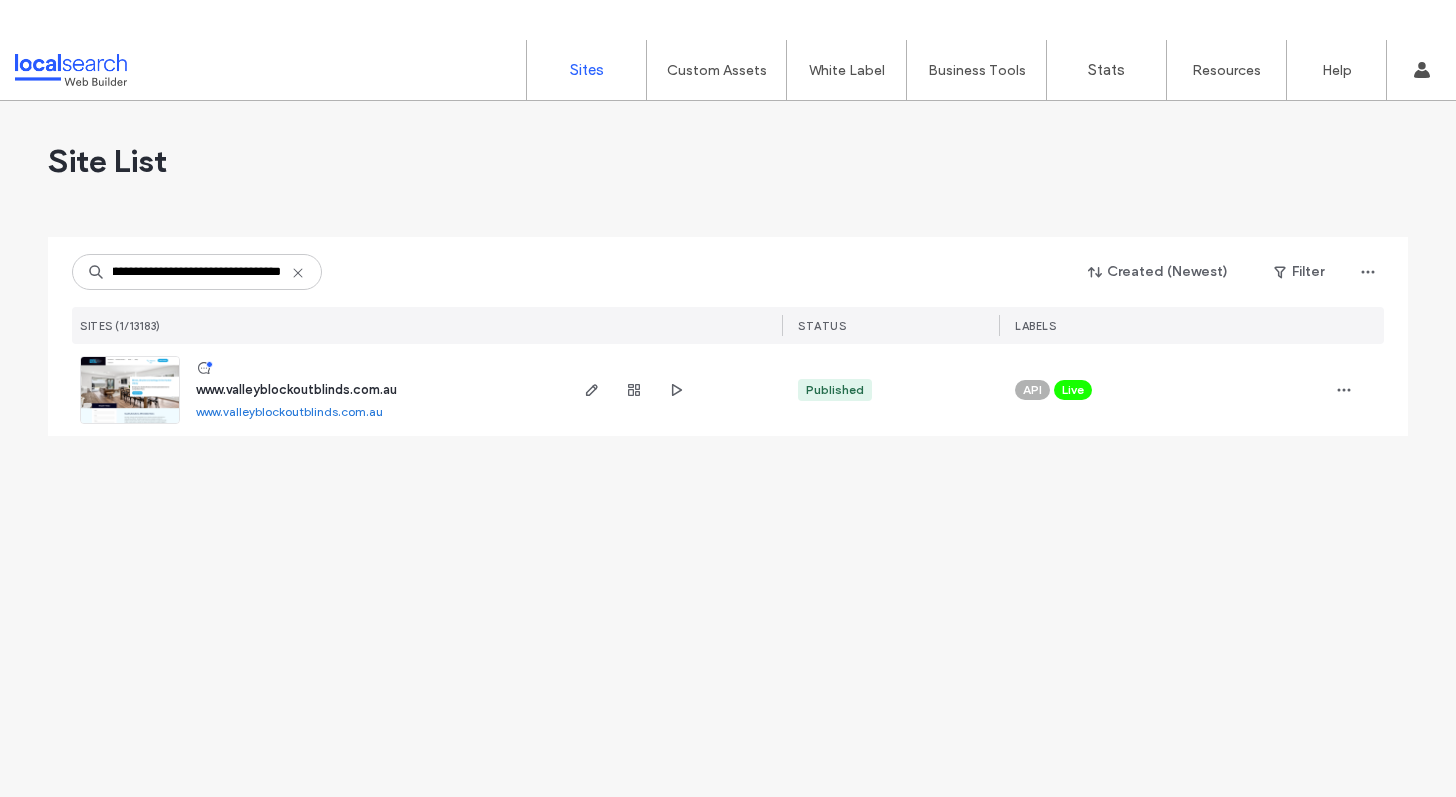 scroll, scrollTop: 0, scrollLeft: 0, axis: both 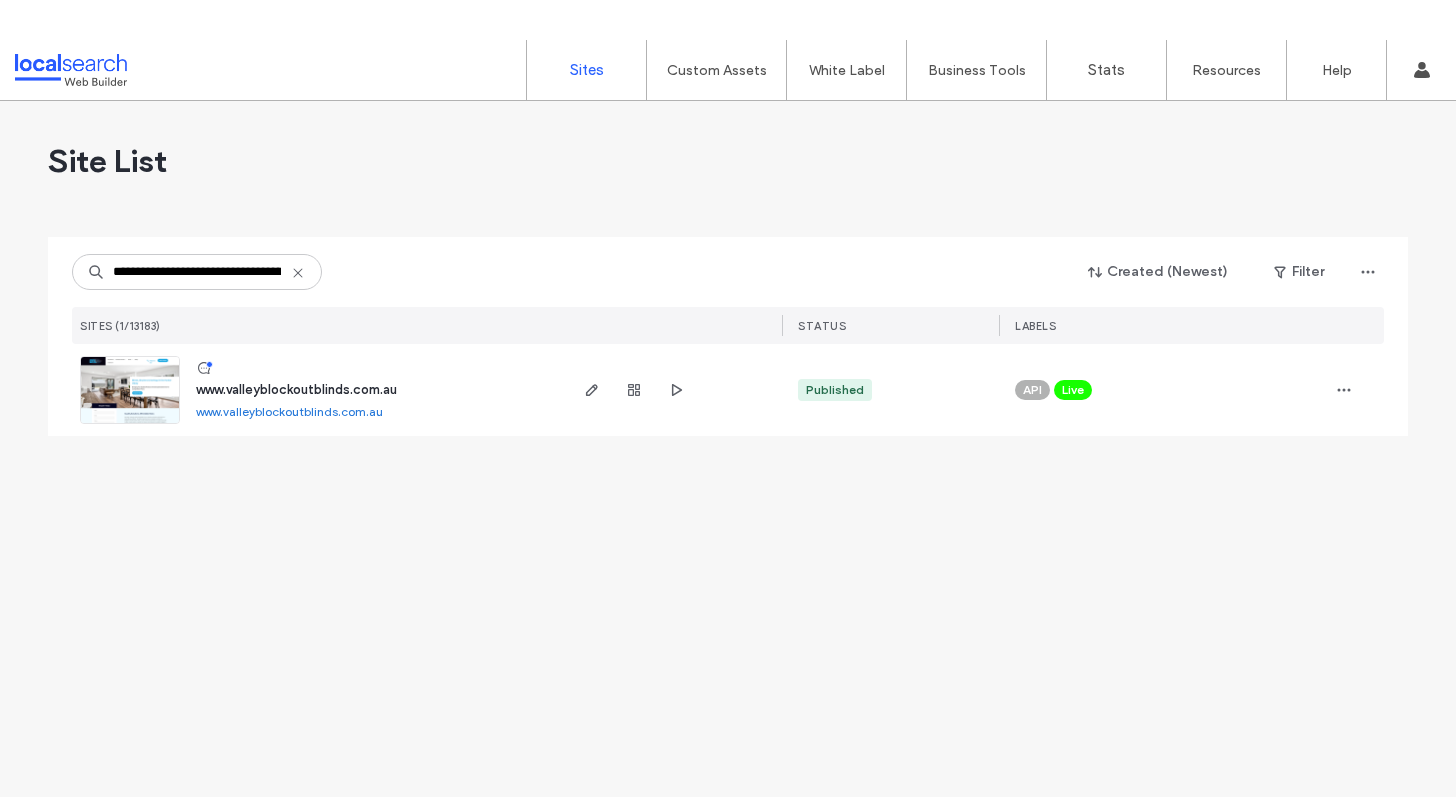 click on "www.valleyblockoutblinds.com.au" at bounding box center [296, 389] 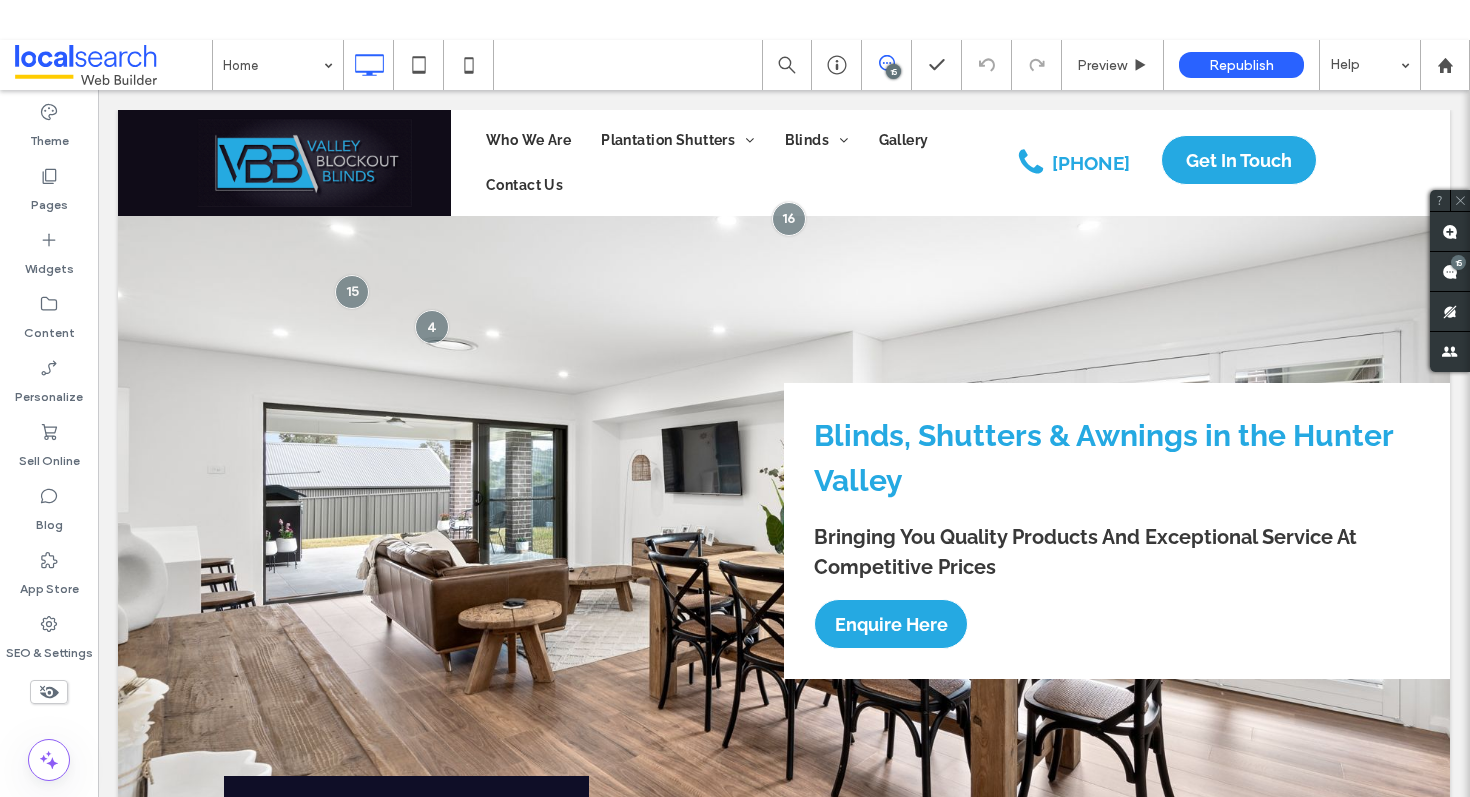 scroll, scrollTop: 0, scrollLeft: 0, axis: both 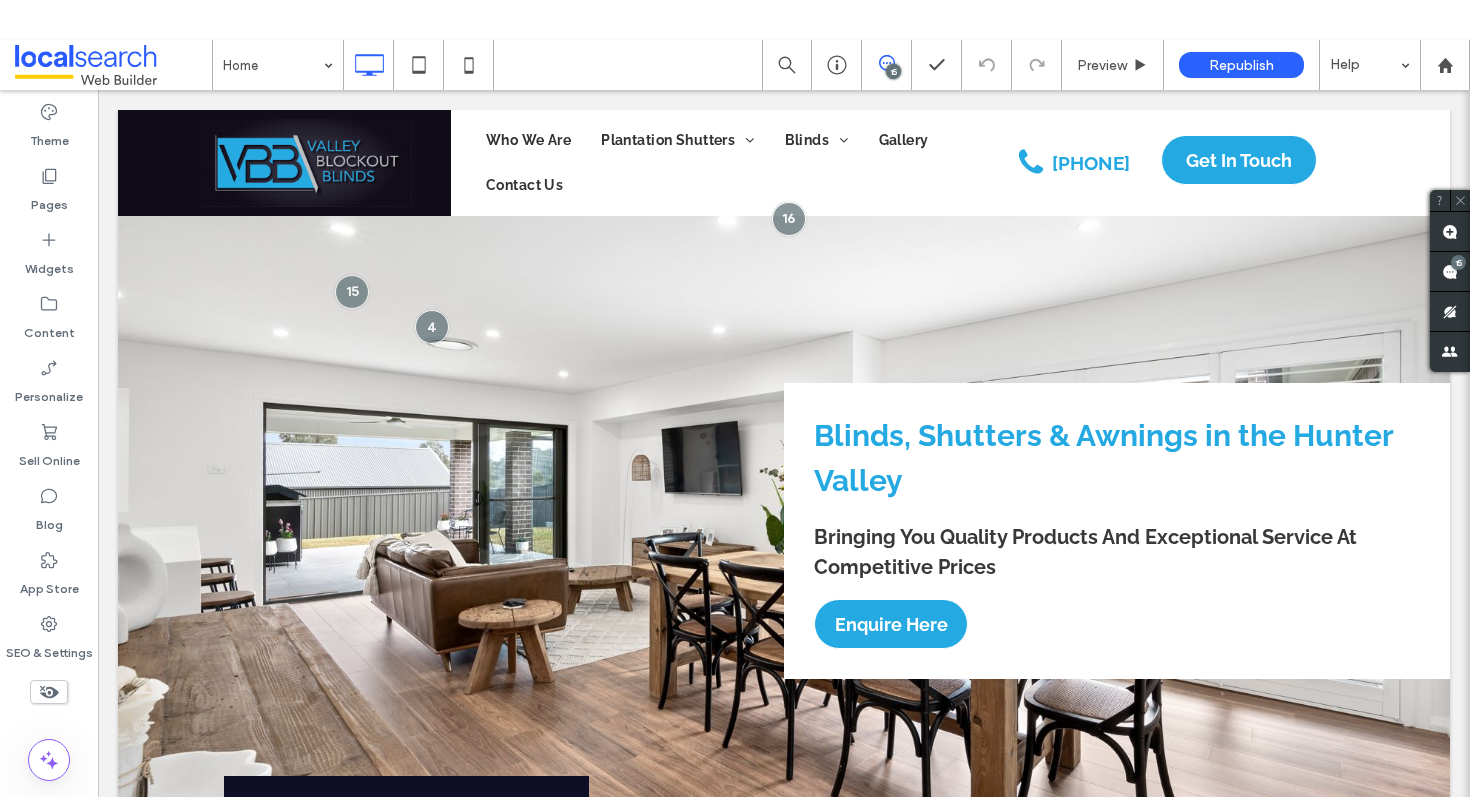 click 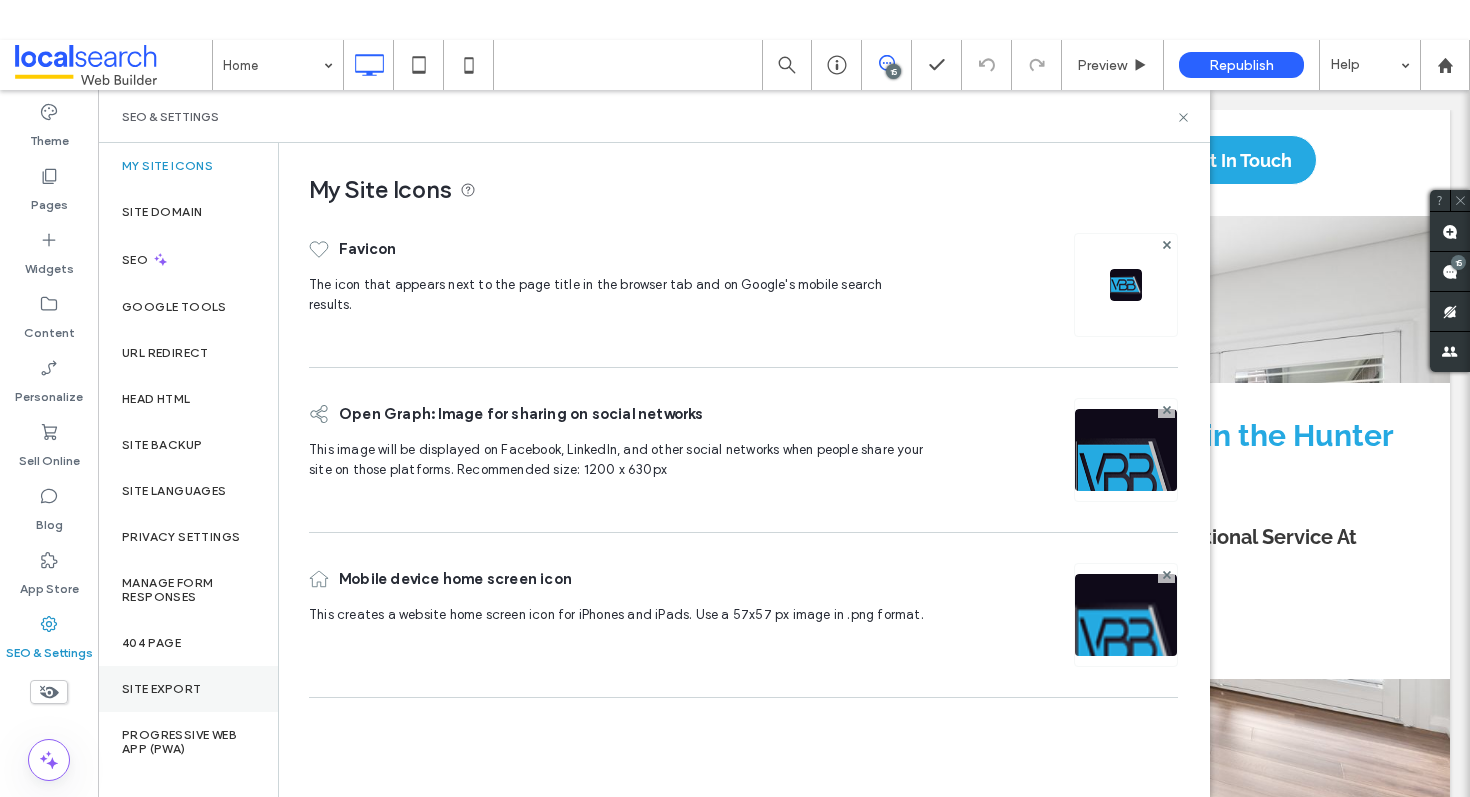 click on "Site Export" at bounding box center (188, 689) 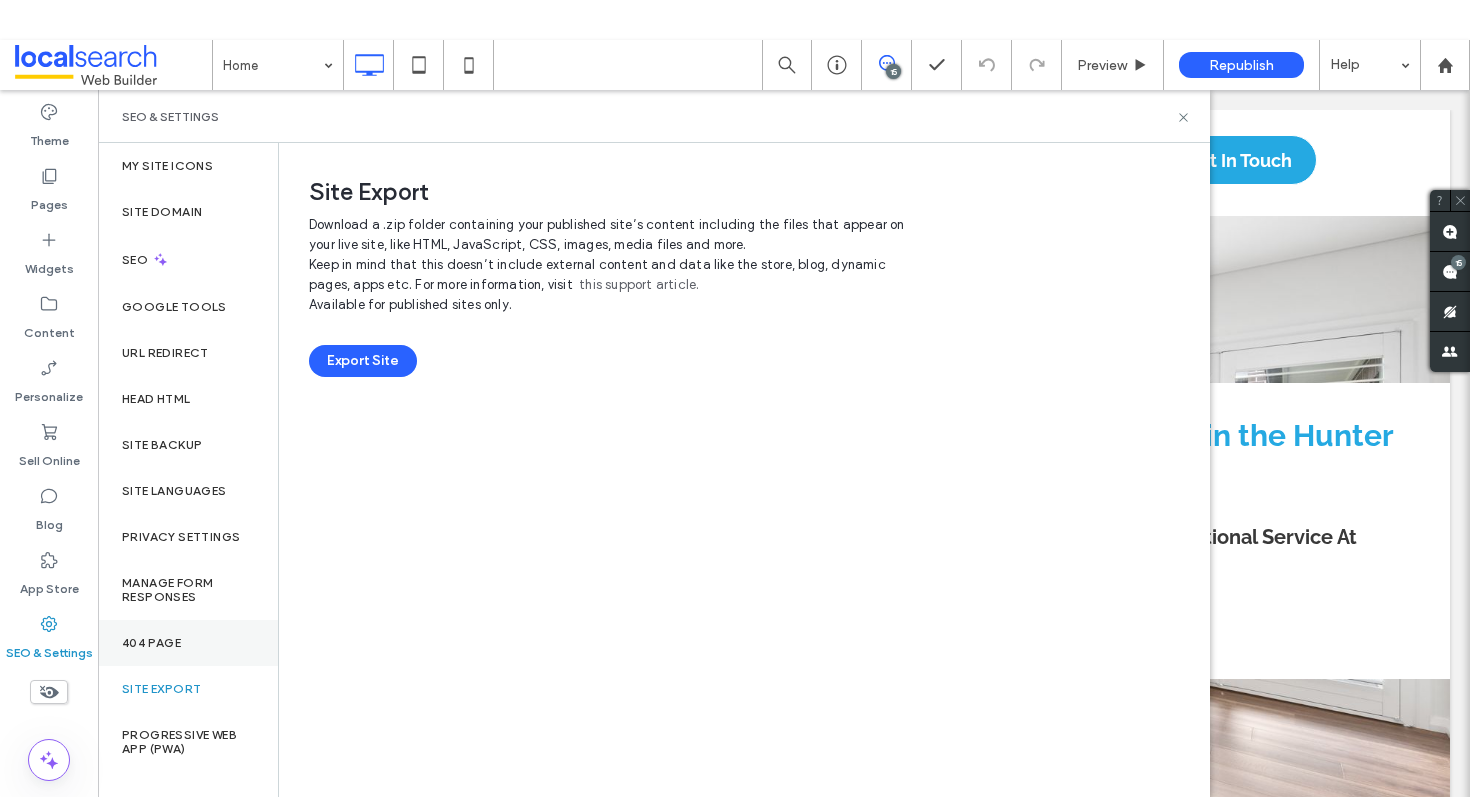 click on "404 Page" at bounding box center [188, 643] 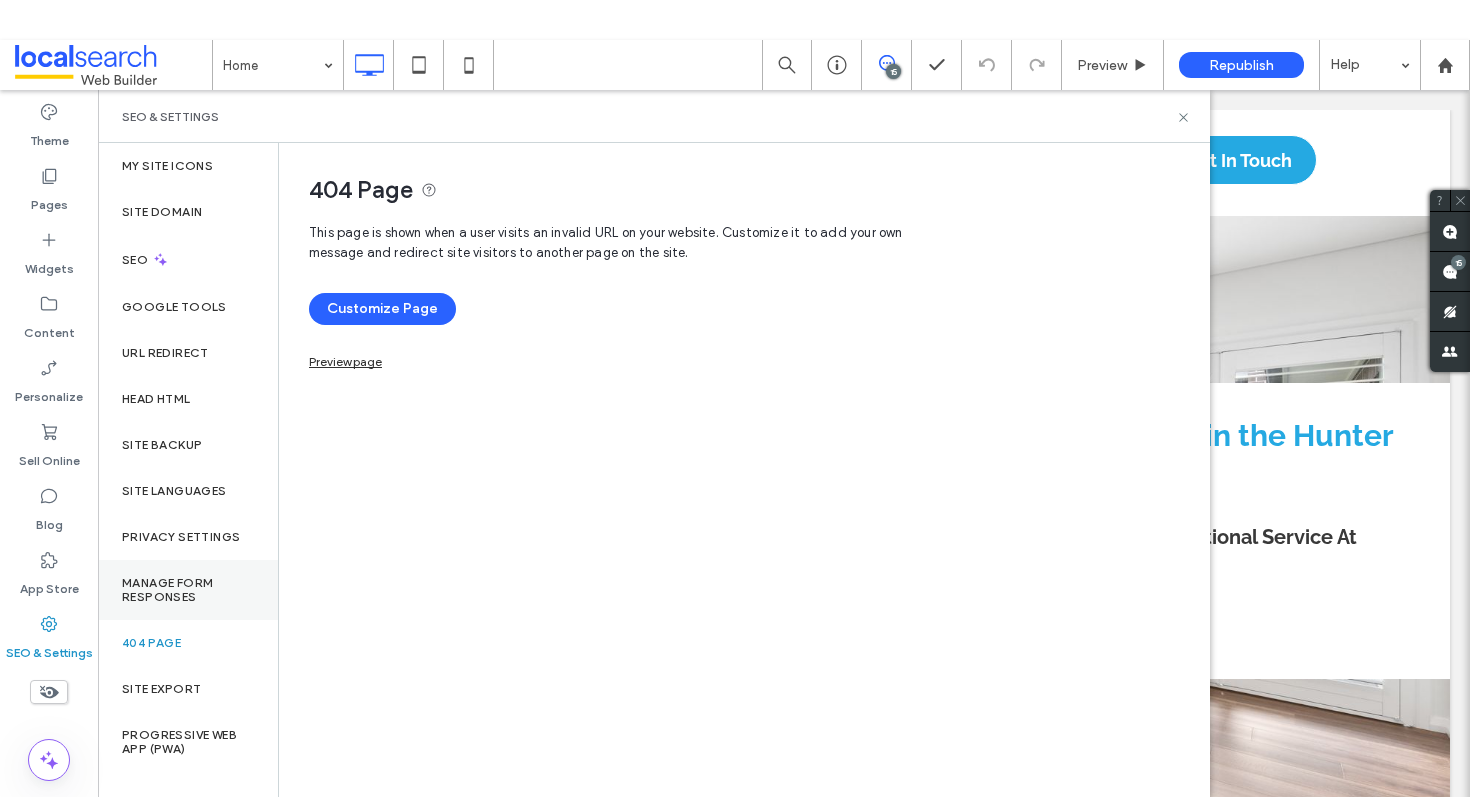 click on "Manage Form Responses" at bounding box center [188, 590] 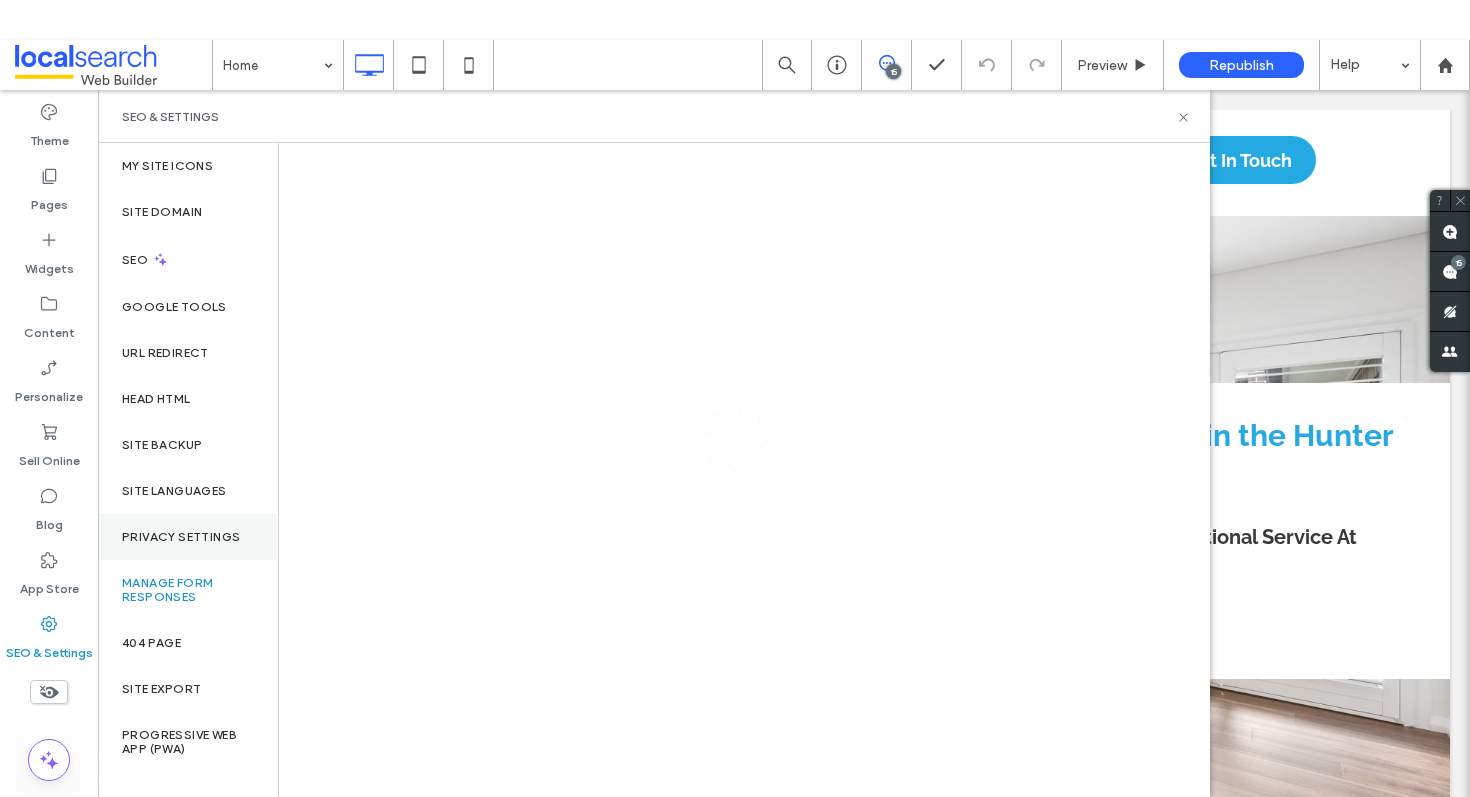 click on "Privacy Settings" at bounding box center [188, 537] 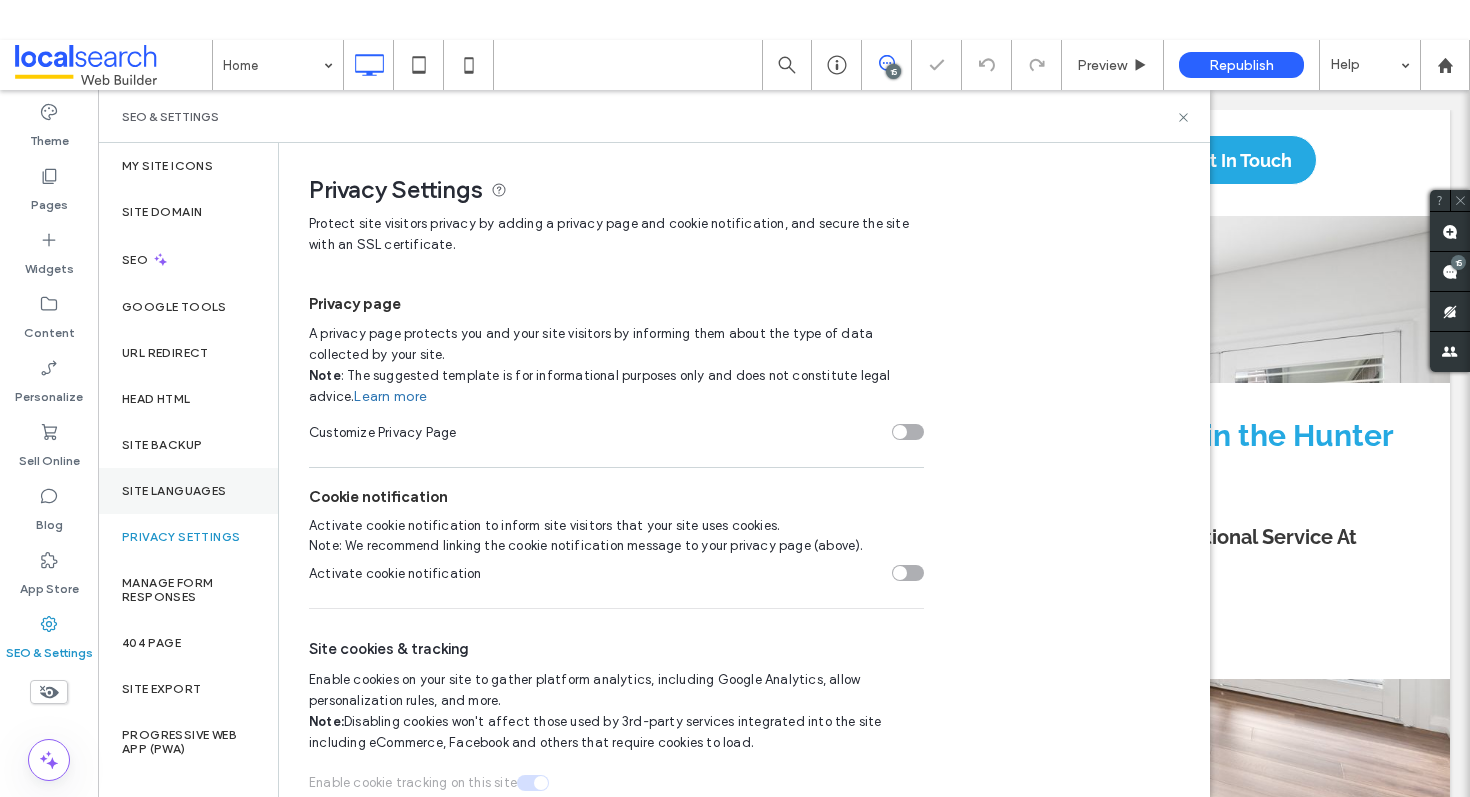 click on "Site Languages" at bounding box center [174, 491] 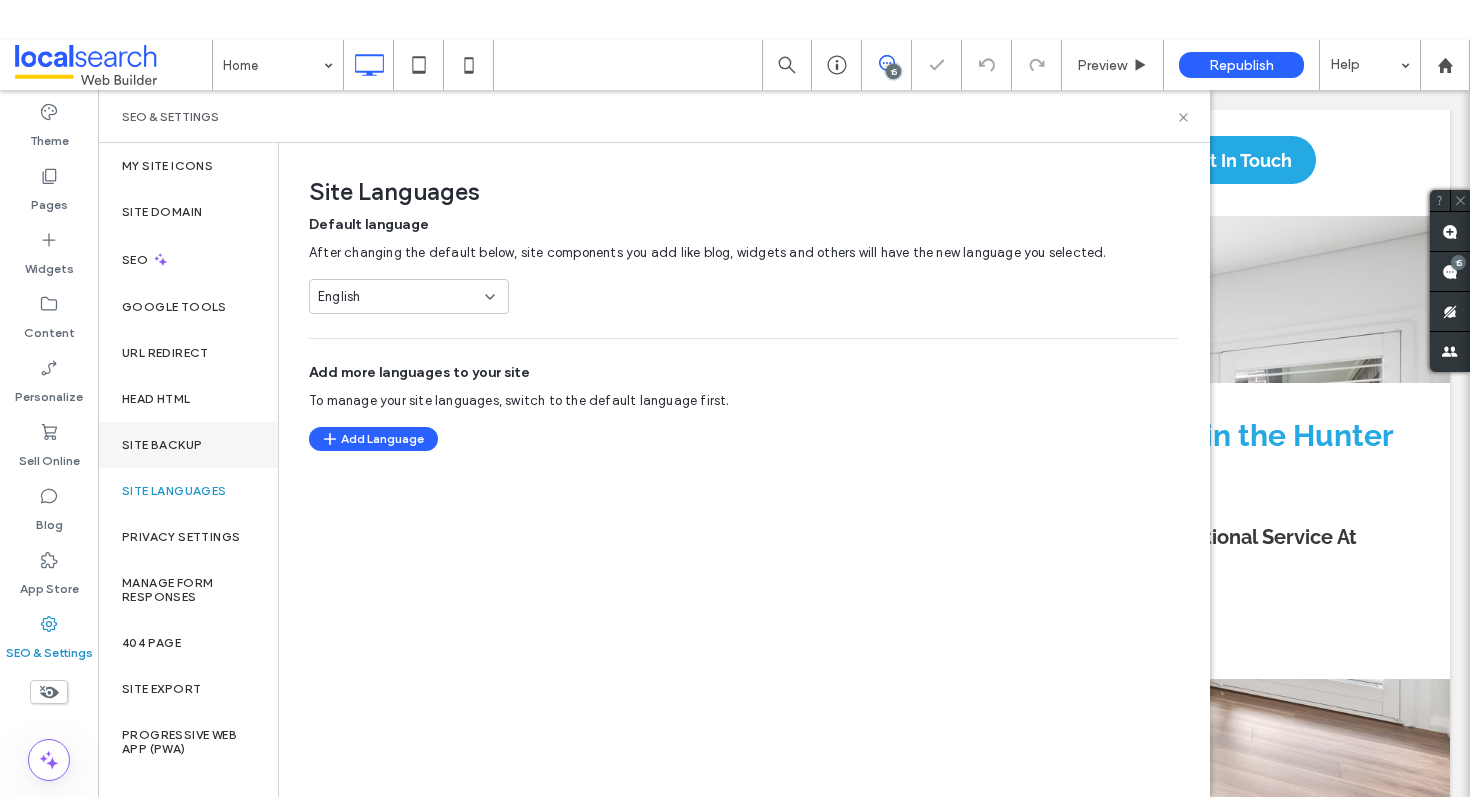 click on "Site Backup" at bounding box center (188, 445) 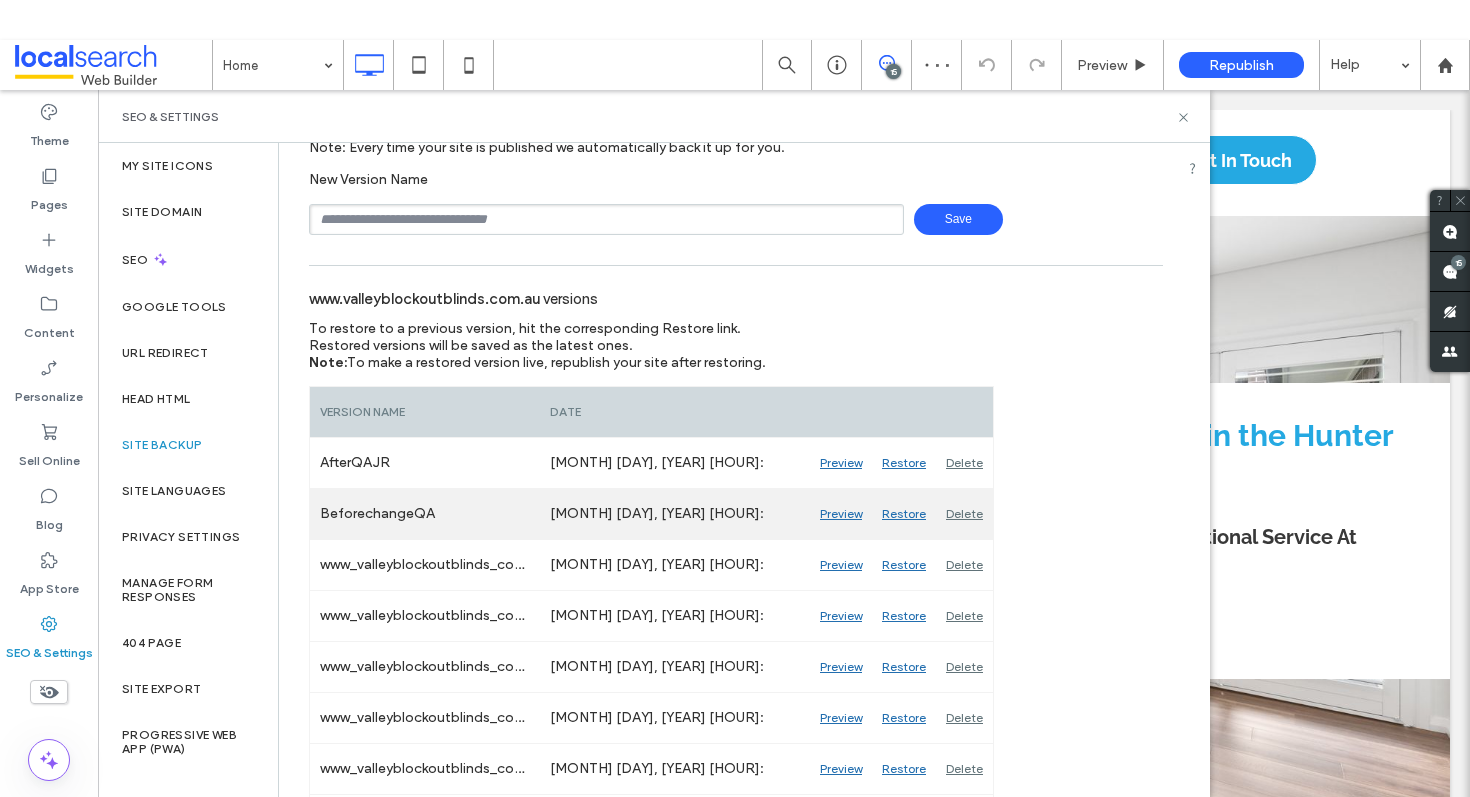 scroll, scrollTop: 100, scrollLeft: 0, axis: vertical 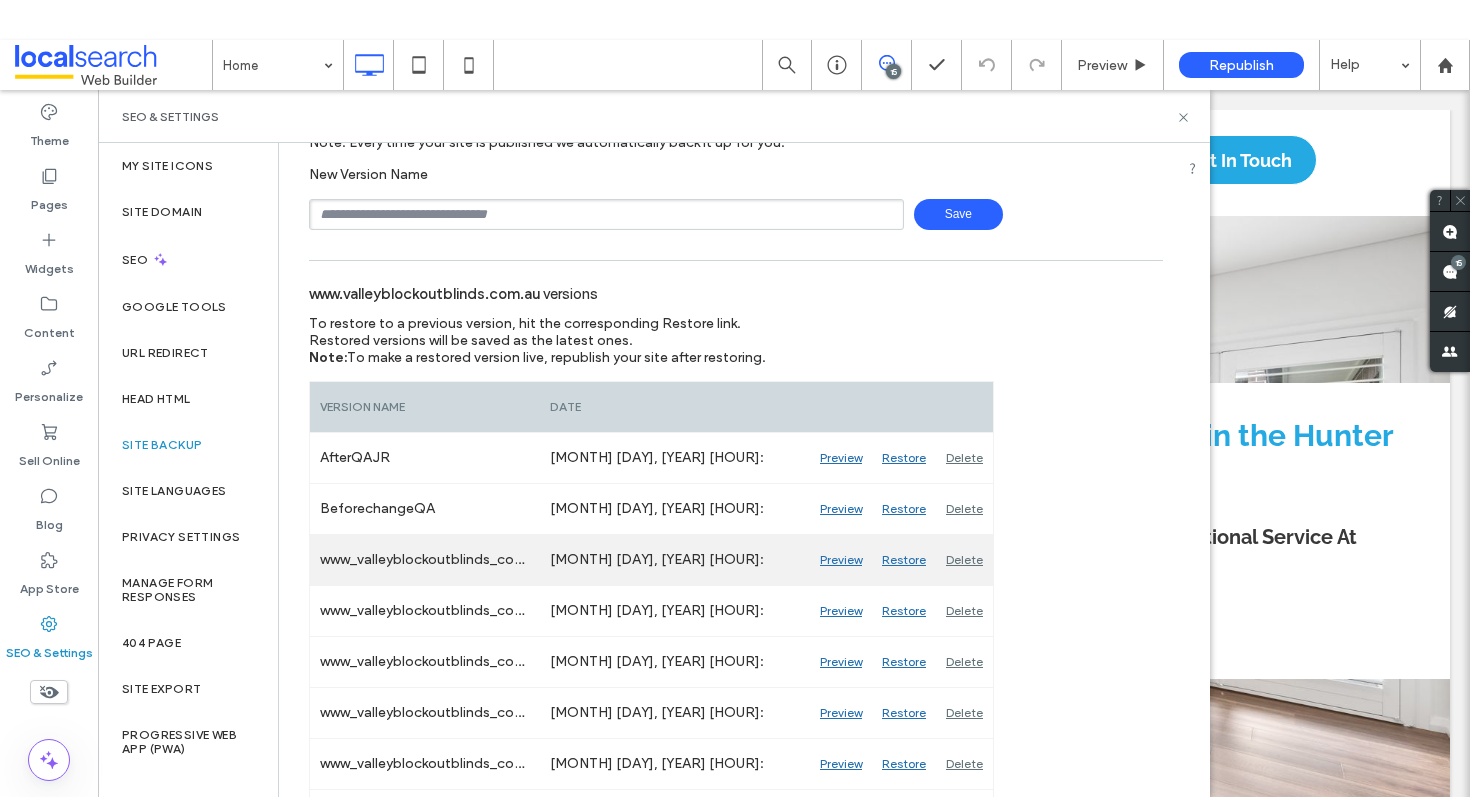 click on "Preview" at bounding box center (841, 560) 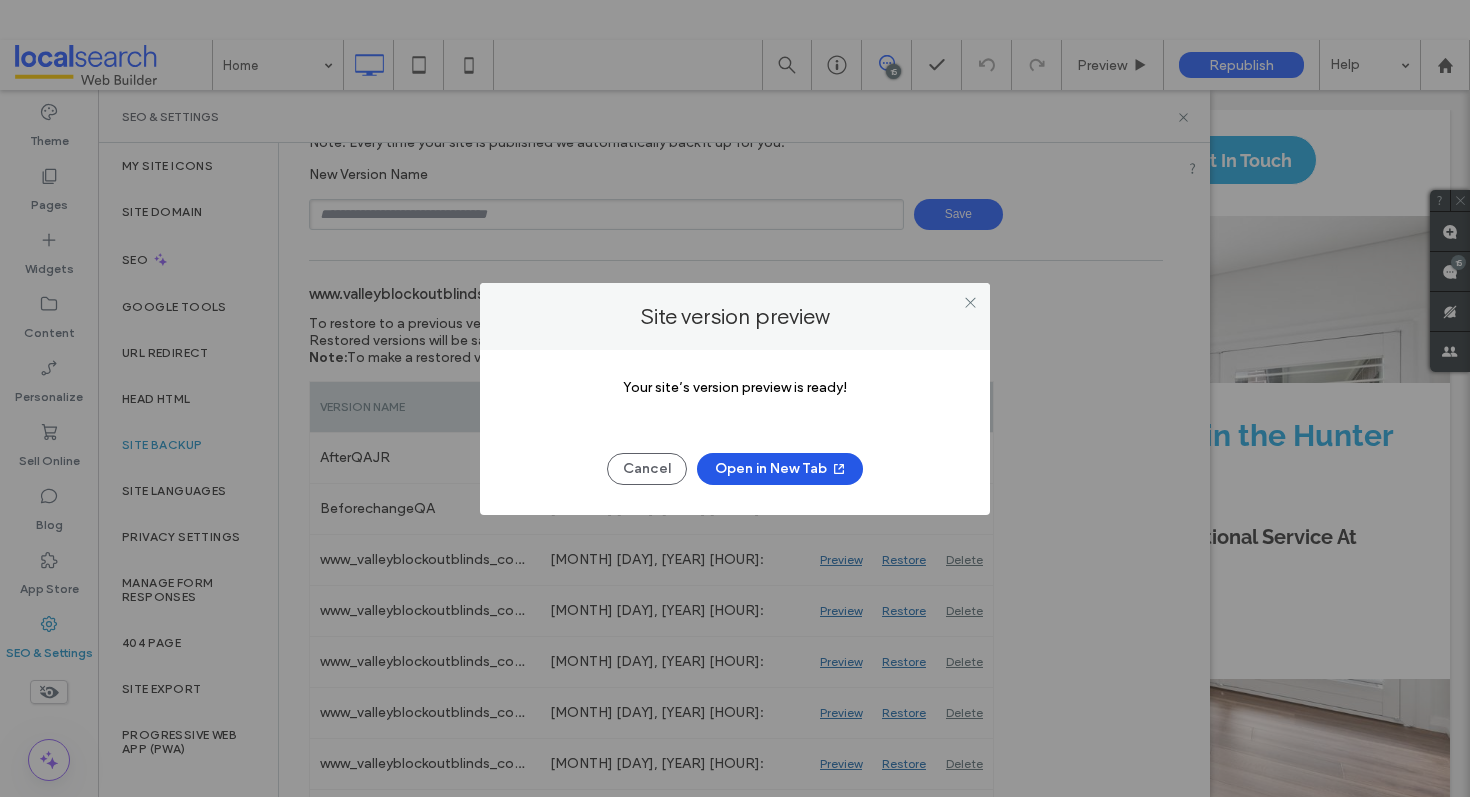 click on "Open in New Tab" at bounding box center [780, 469] 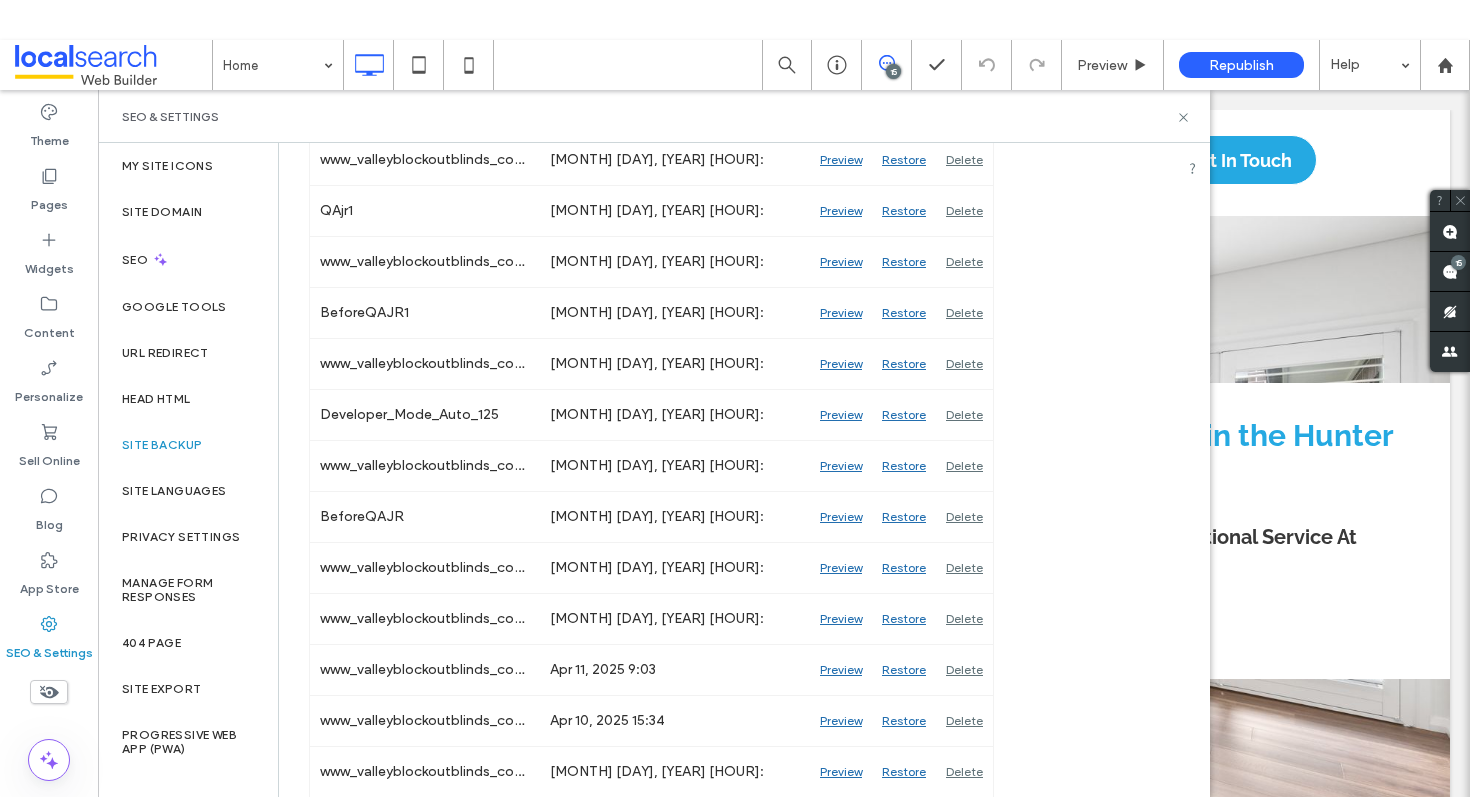scroll, scrollTop: 713, scrollLeft: 0, axis: vertical 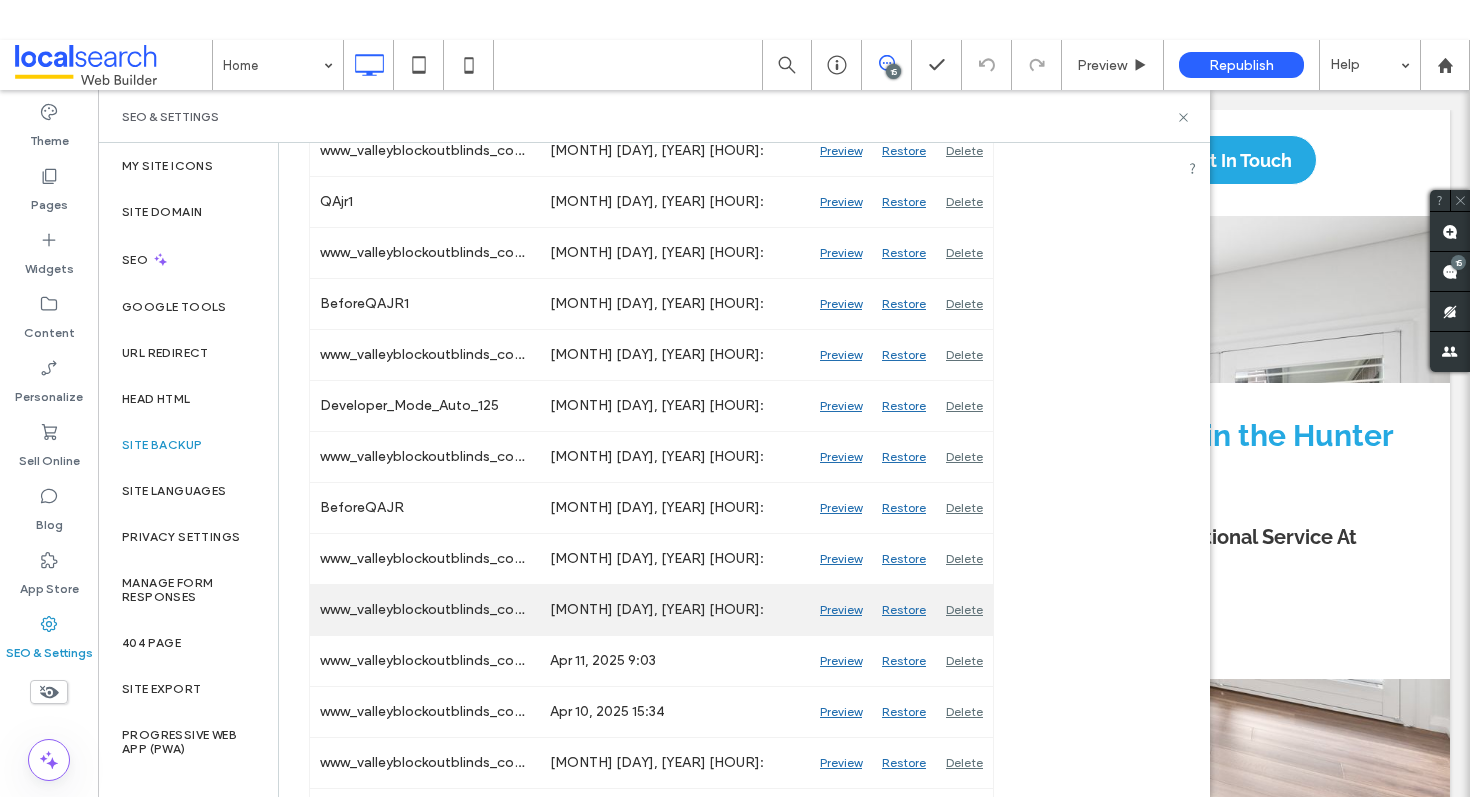 click on "Preview" at bounding box center (841, 610) 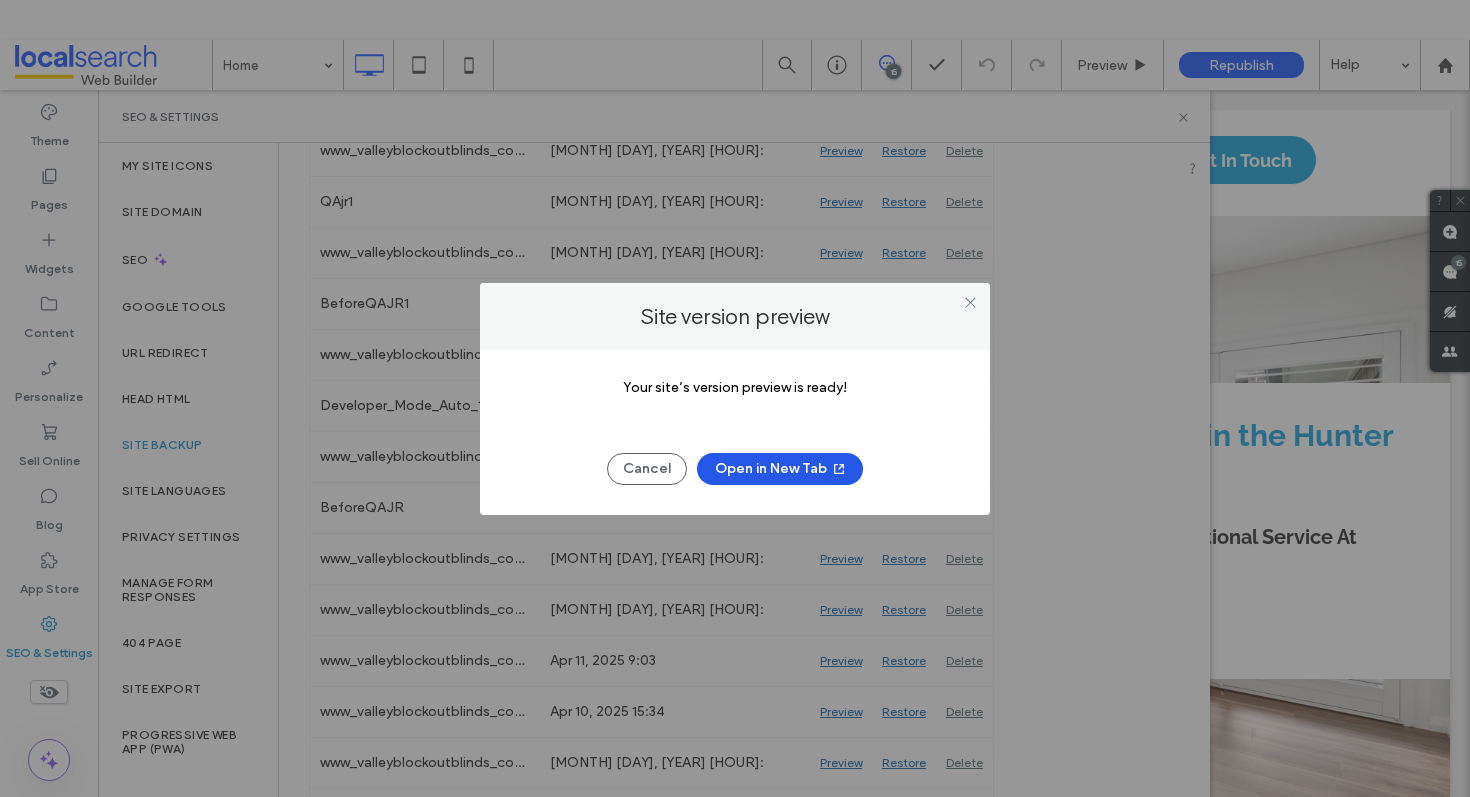 click on "Open in New Tab" at bounding box center (780, 469) 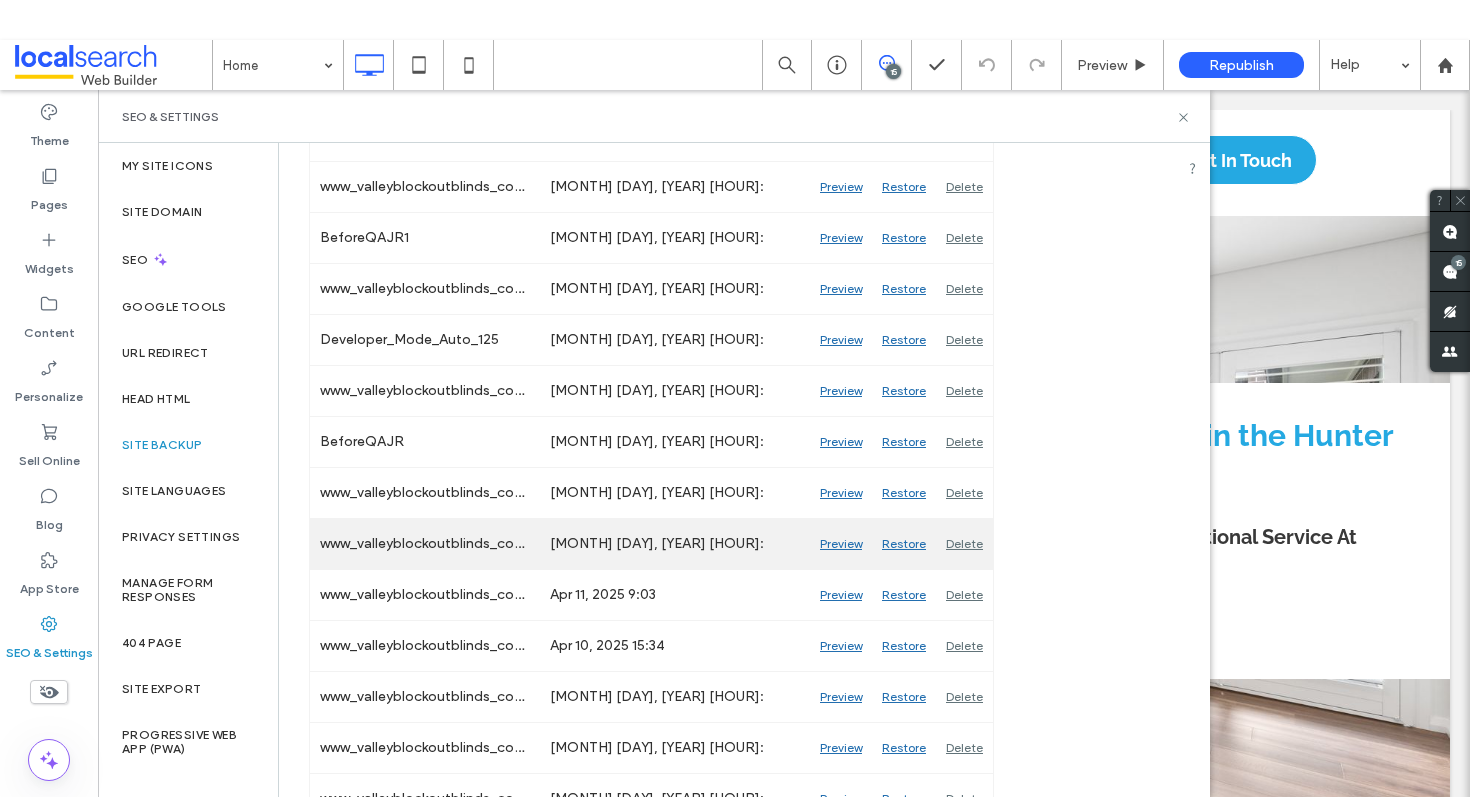 scroll, scrollTop: 783, scrollLeft: 0, axis: vertical 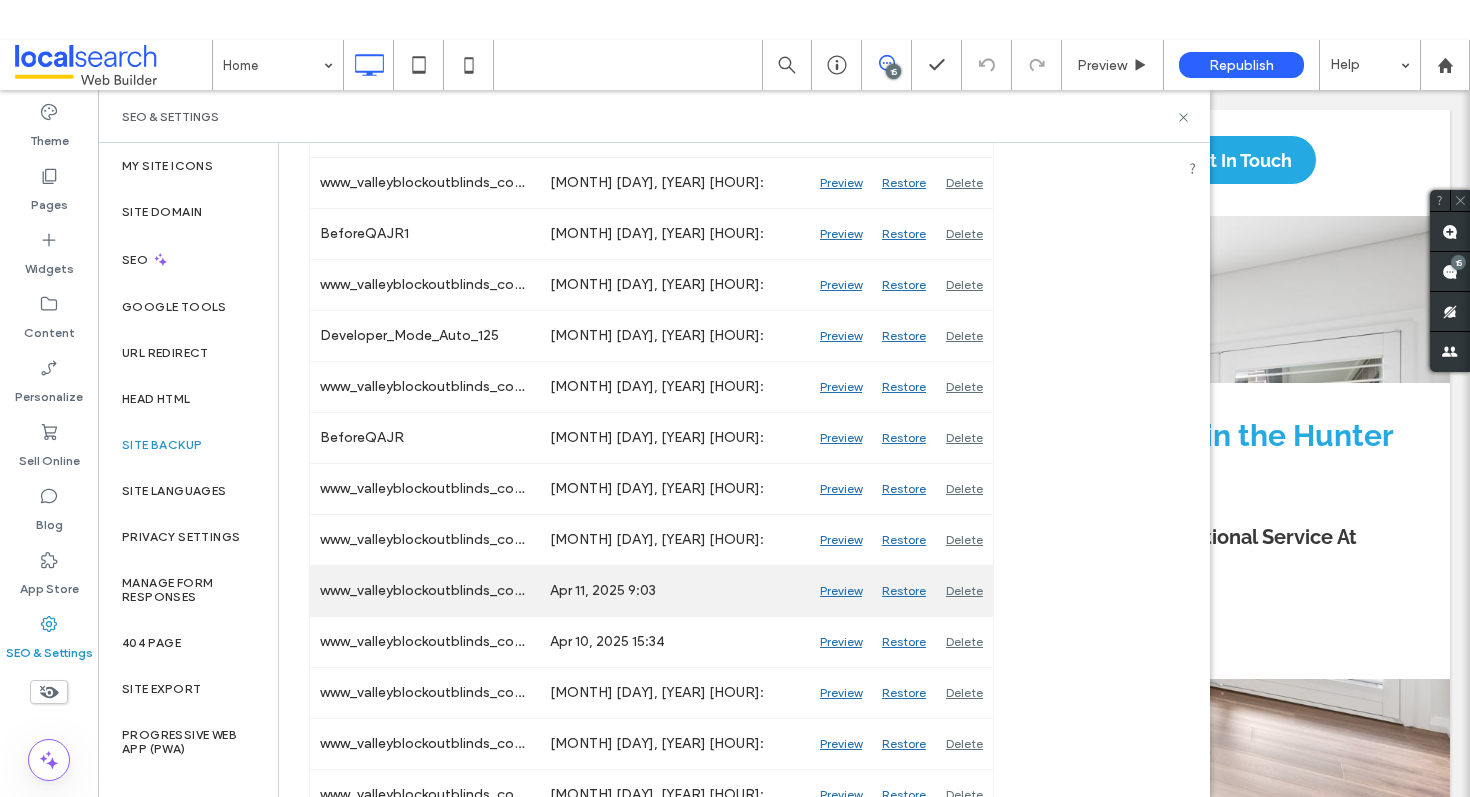click on "Preview" at bounding box center (841, 591) 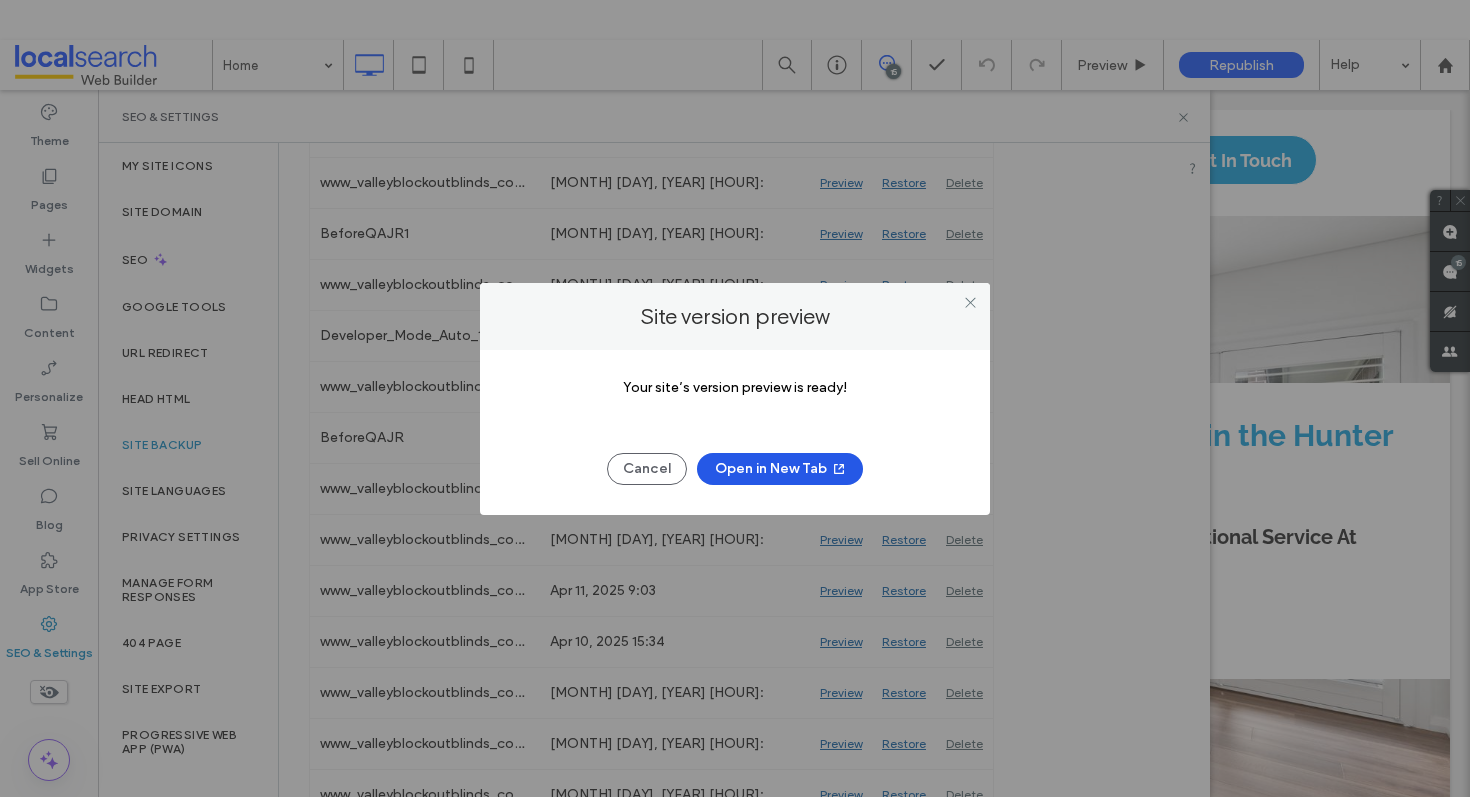 click on "Open in New Tab" at bounding box center [780, 469] 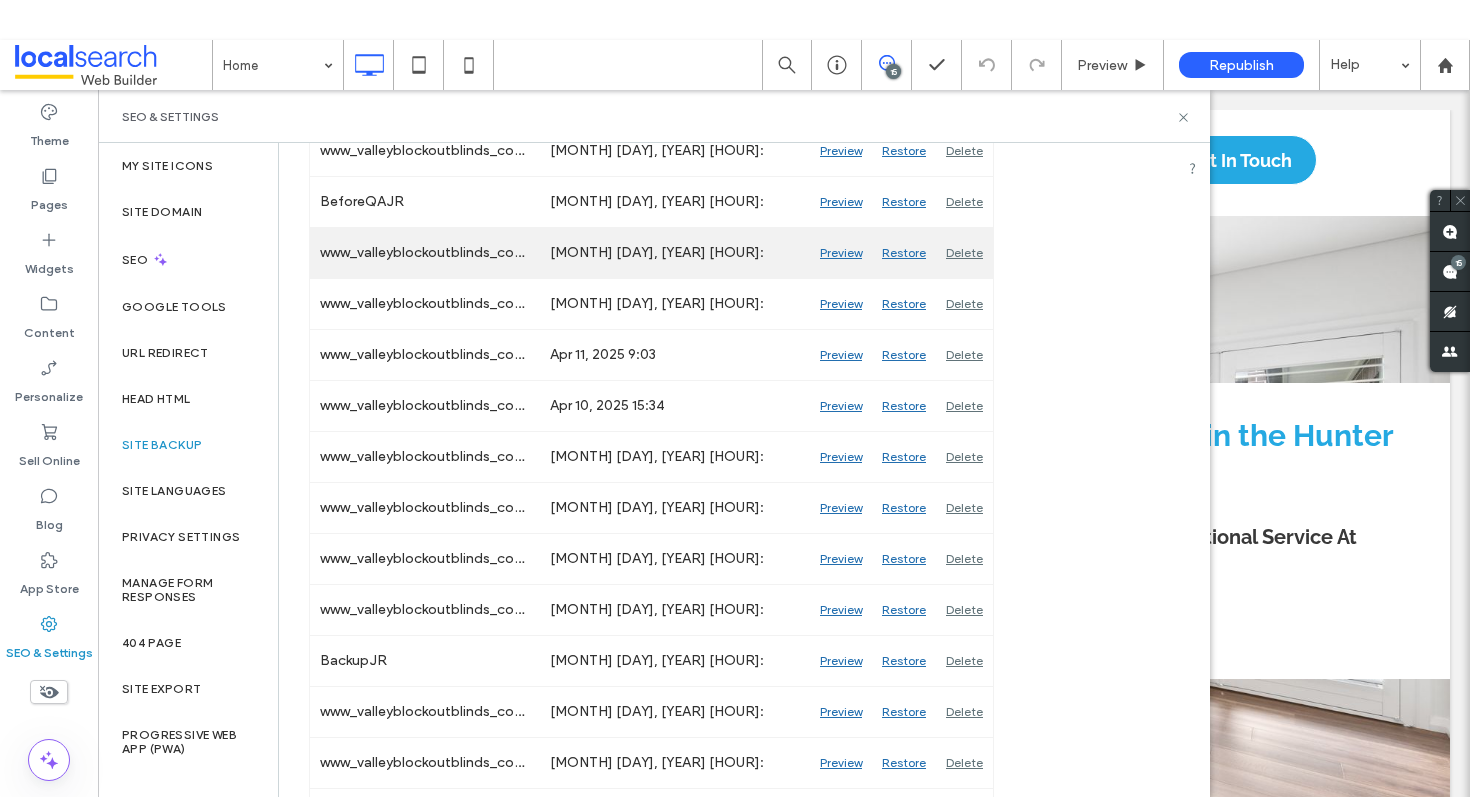 scroll, scrollTop: 1025, scrollLeft: 0, axis: vertical 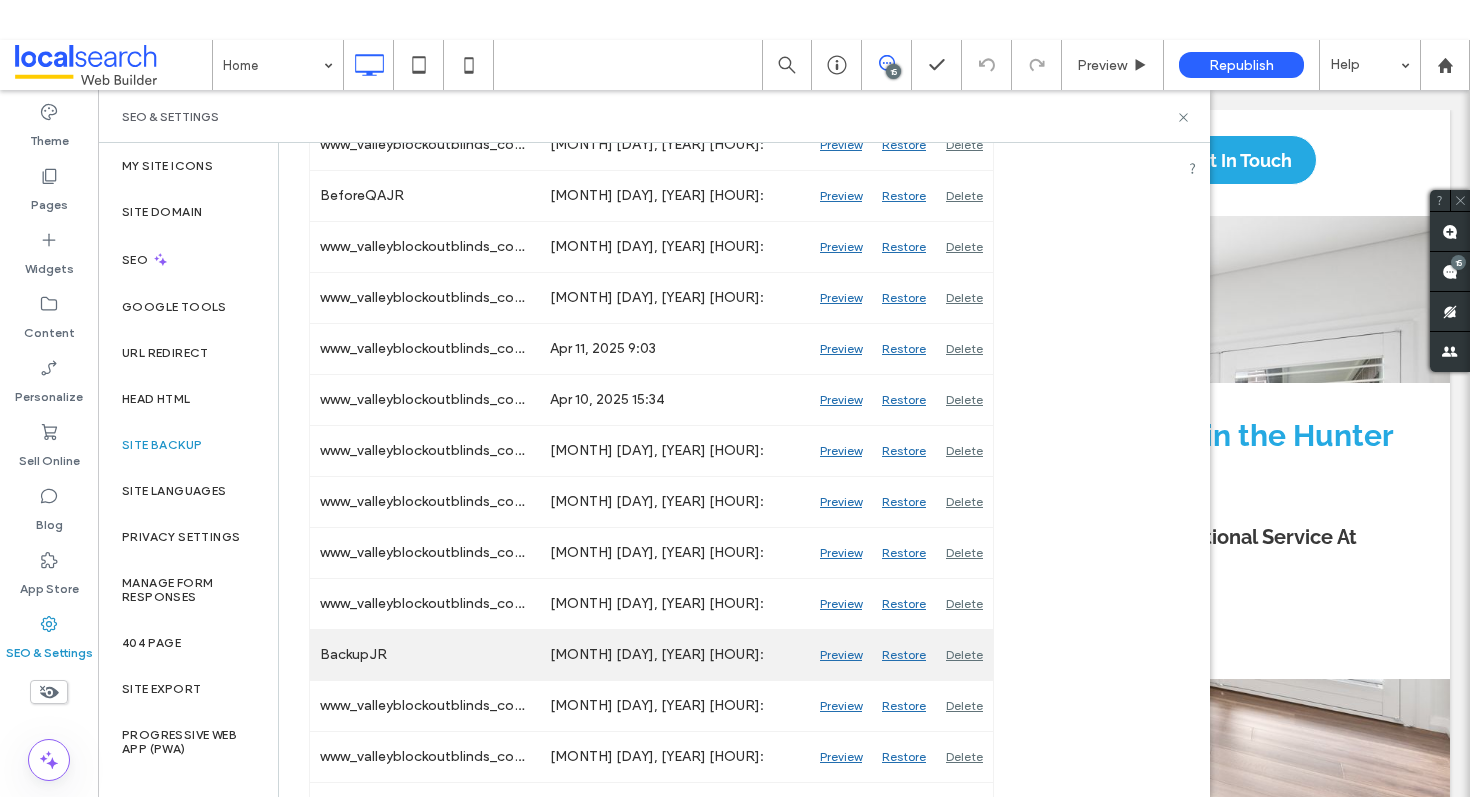 click on "Preview" at bounding box center [841, 655] 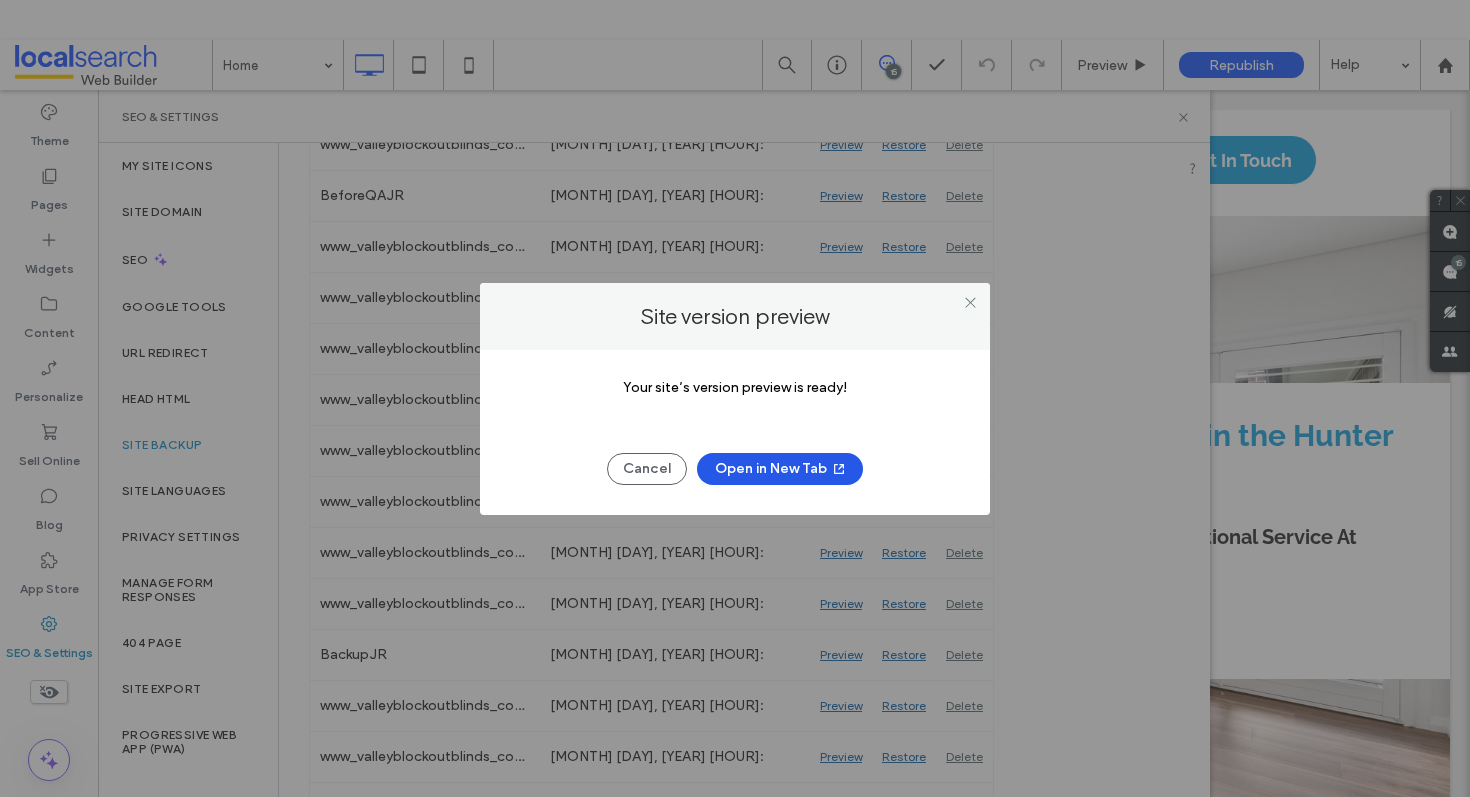 click on "Open in New Tab" at bounding box center [780, 469] 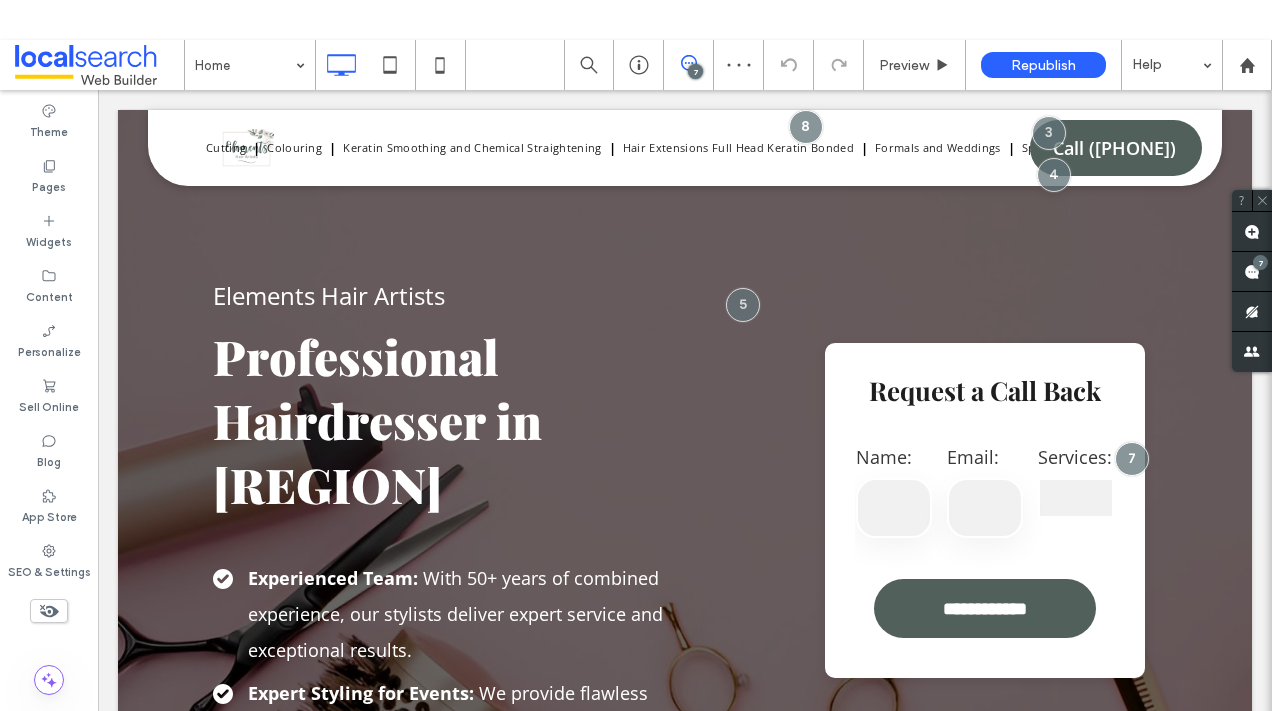 scroll, scrollTop: 0, scrollLeft: 0, axis: both 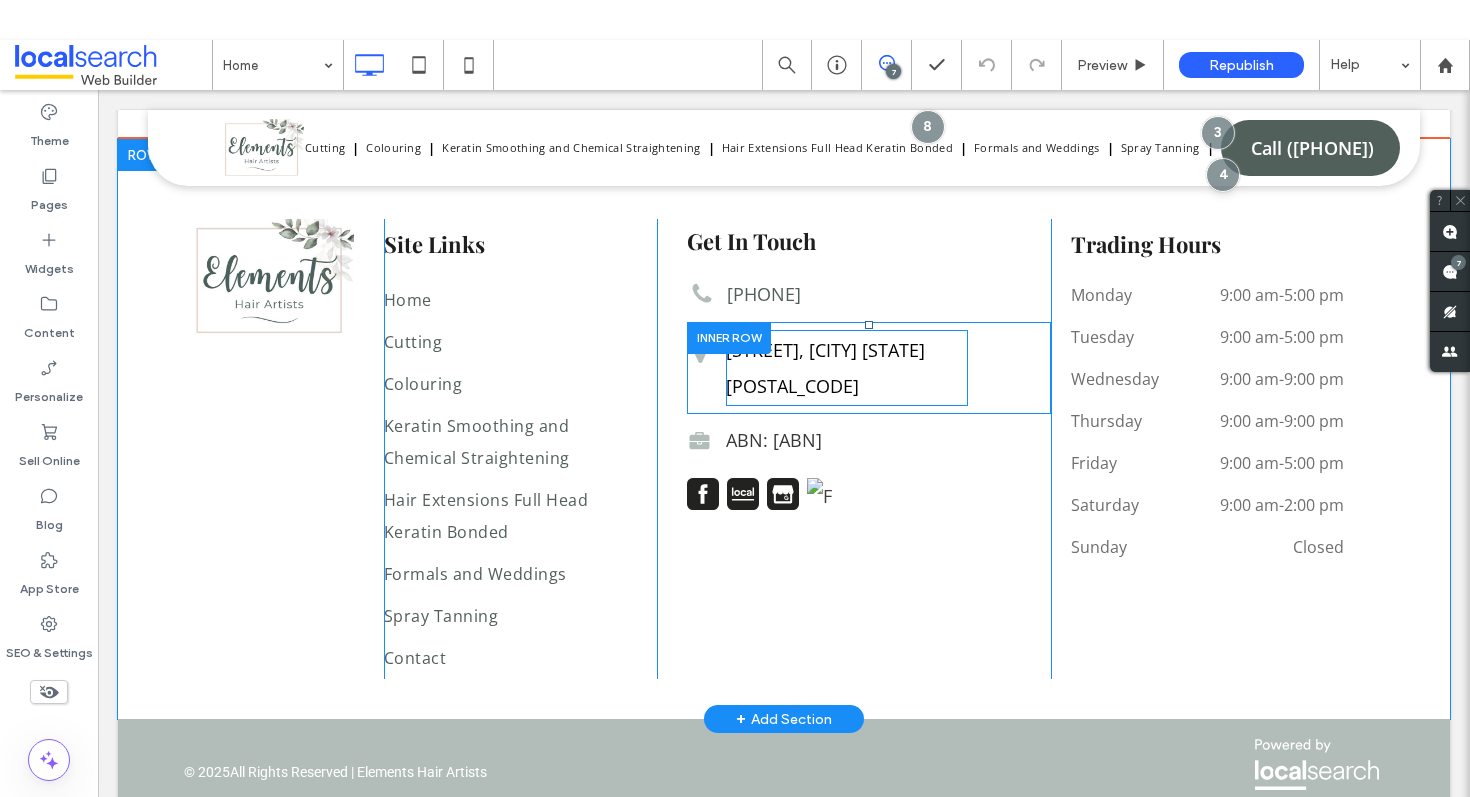 click on "[STREET], [CITY] [STATE] [POSTAL_CODE]" at bounding box center (825, 368) 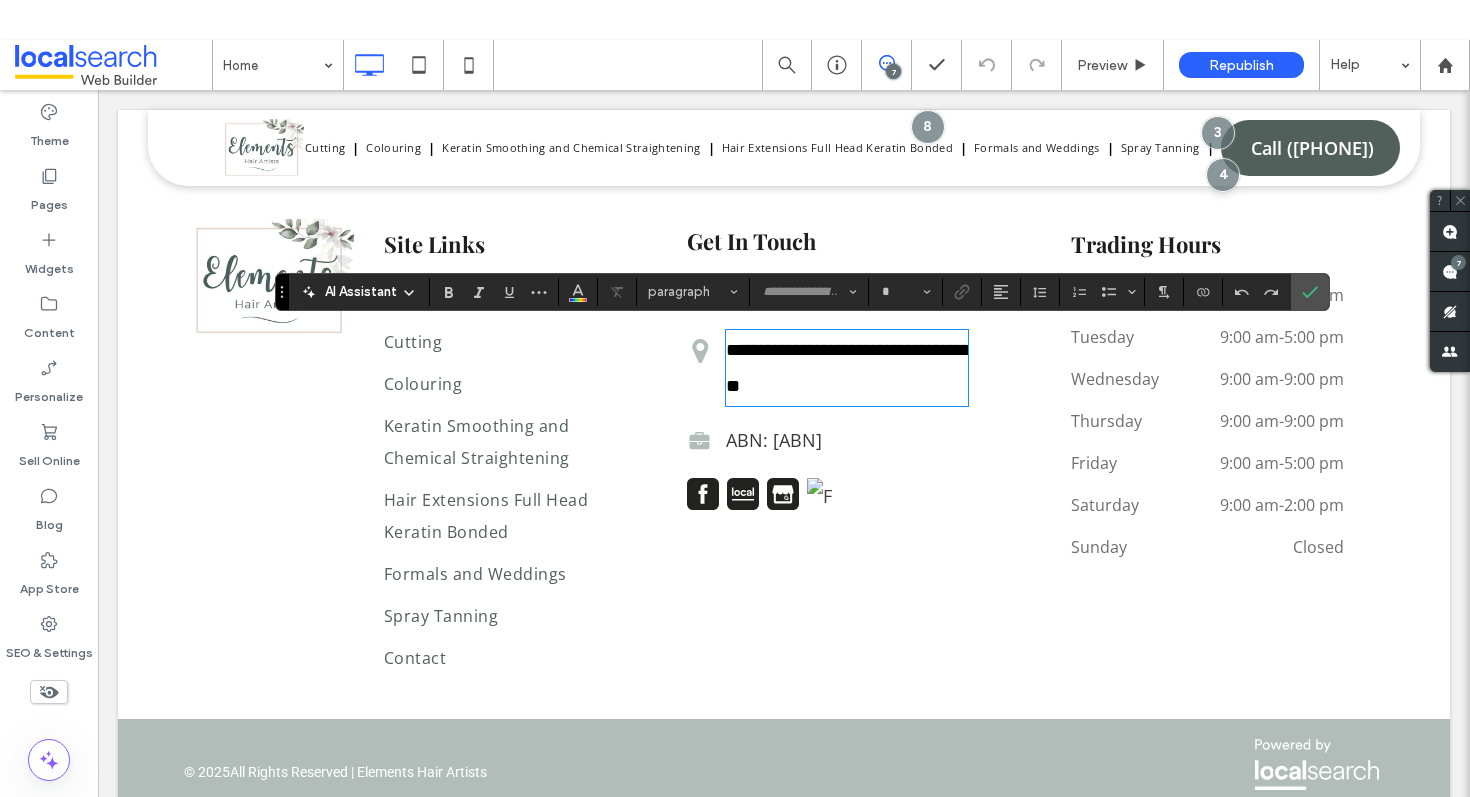 type on "*********" 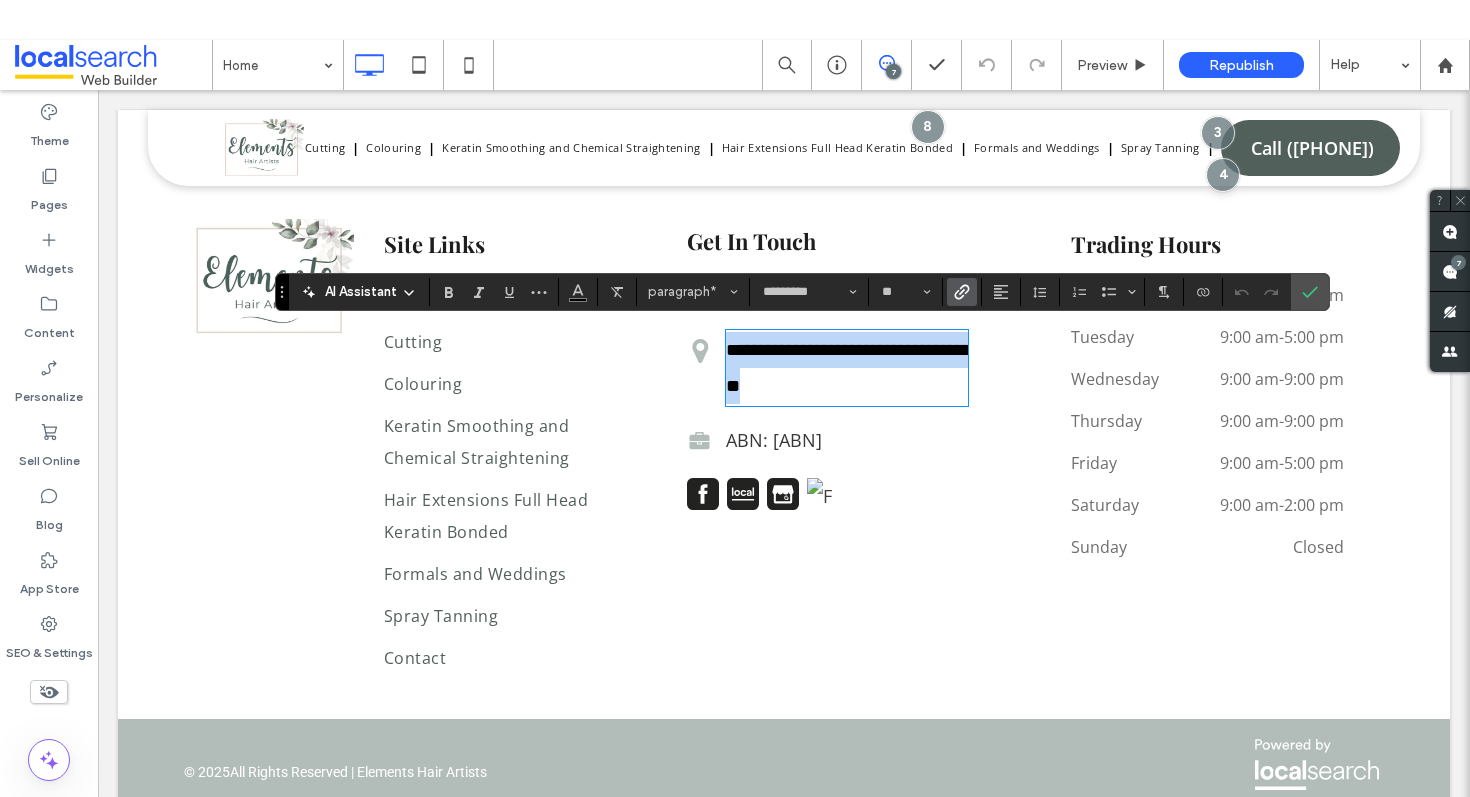 click on "**********" at bounding box center [848, 368] 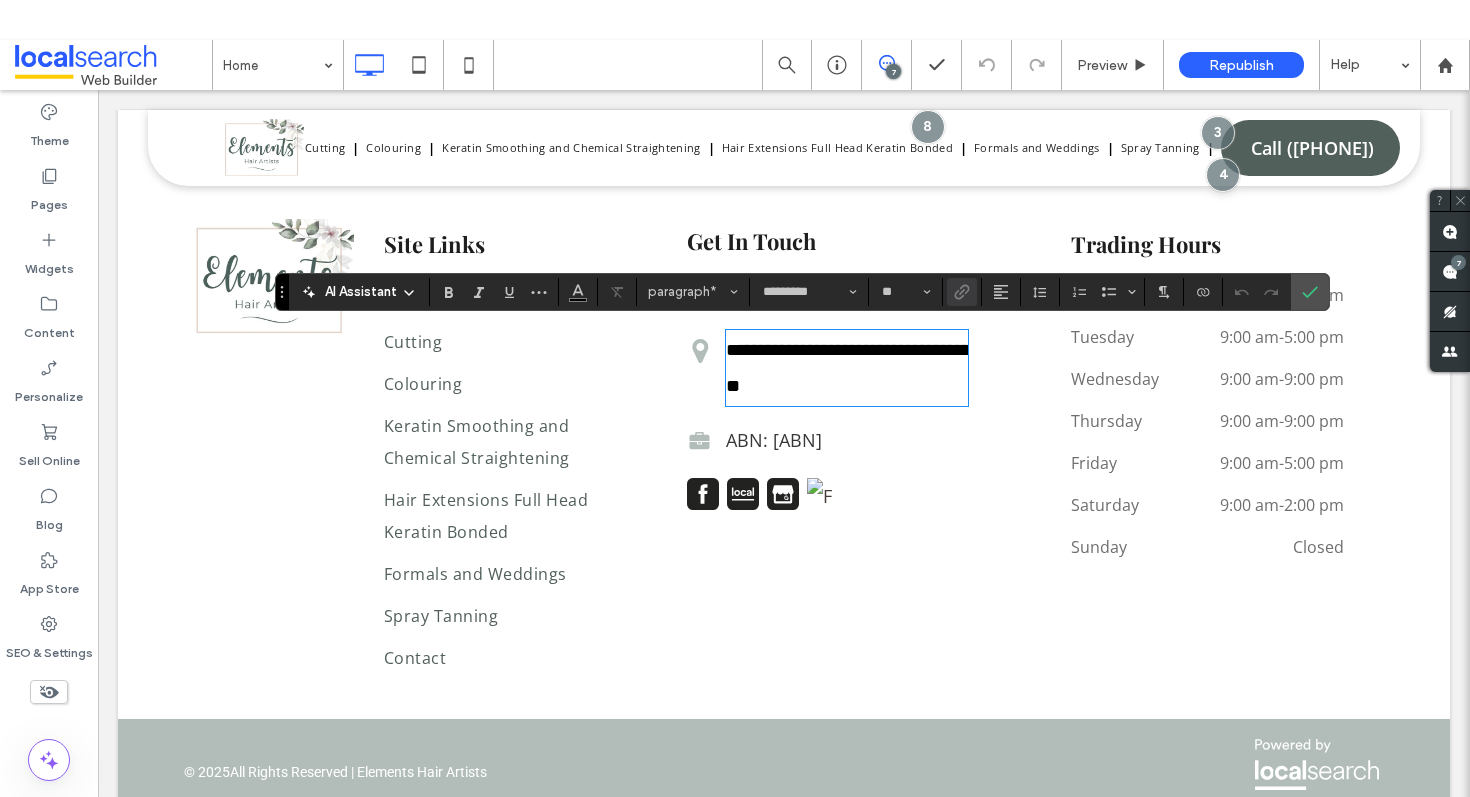 click on "**********" at bounding box center [848, 368] 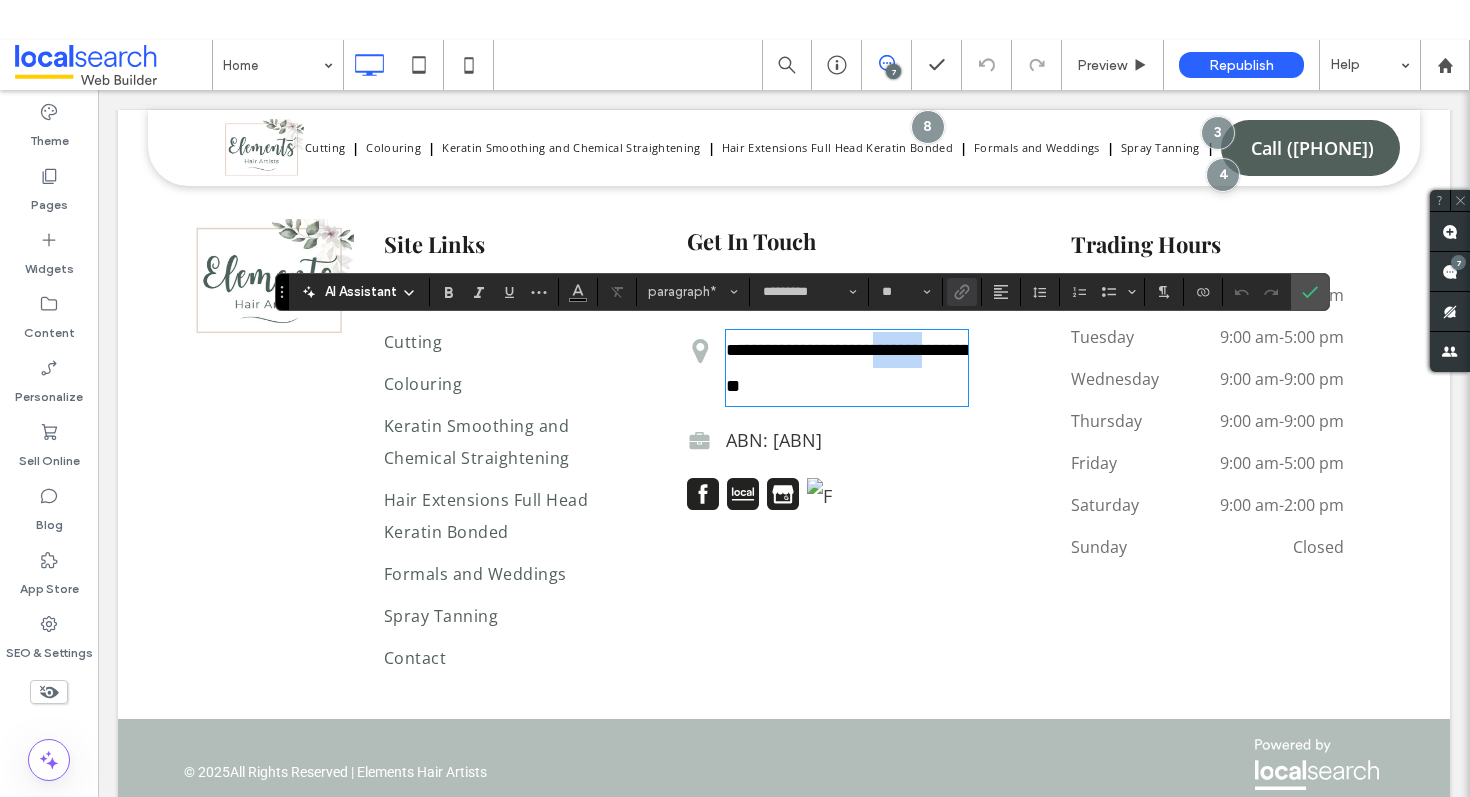click on "**********" at bounding box center (848, 368) 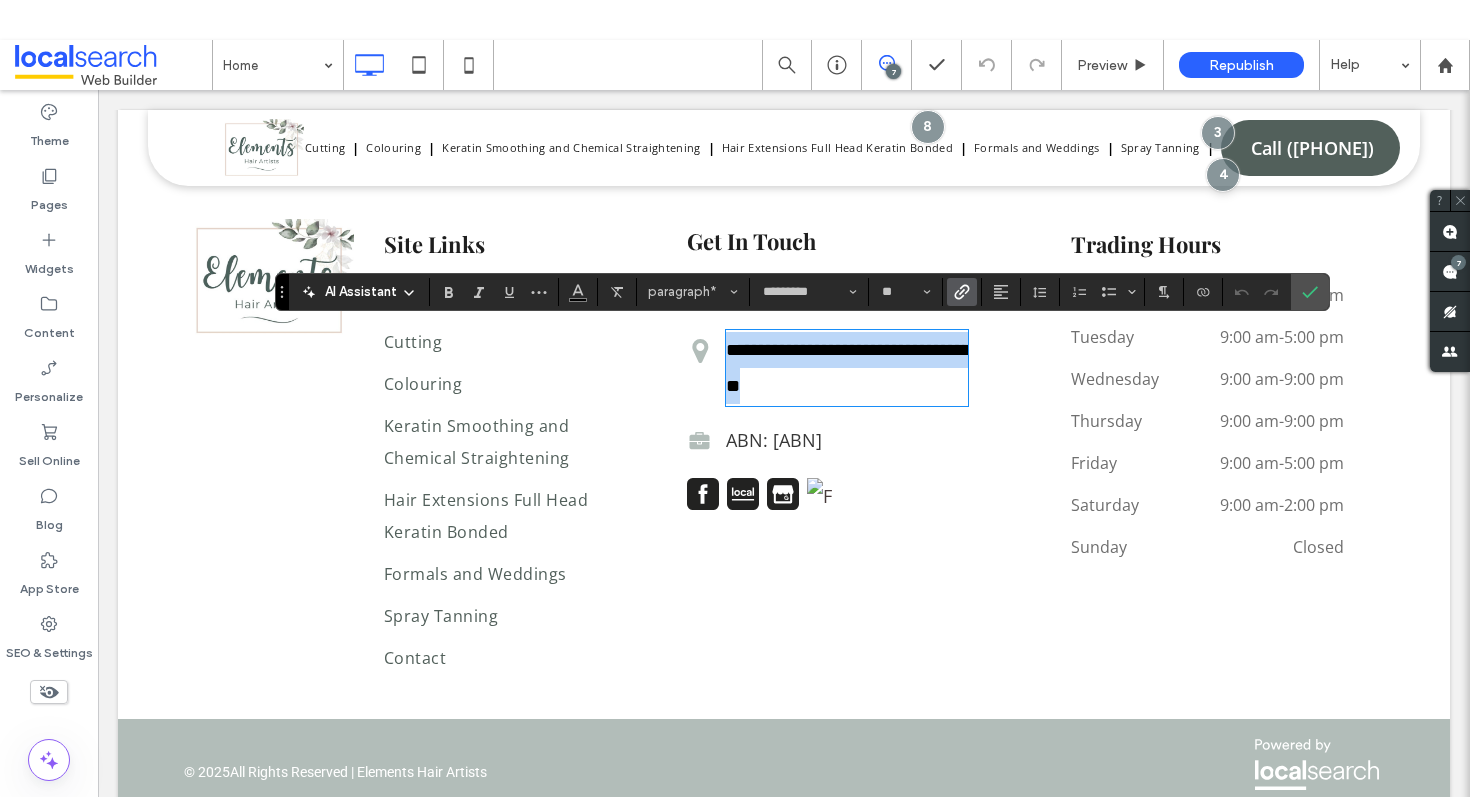 click on "**********" at bounding box center [848, 368] 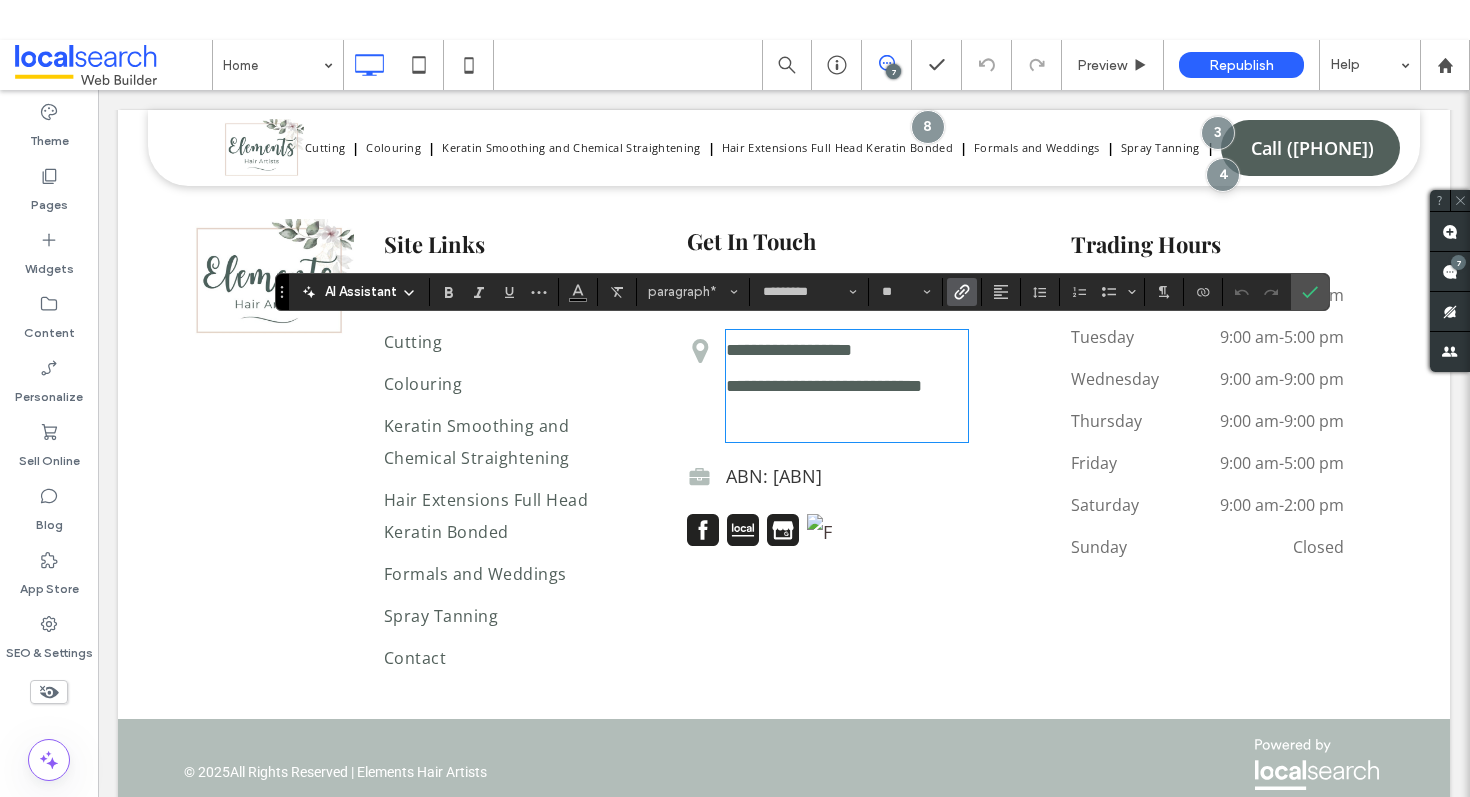 scroll, scrollTop: 0, scrollLeft: 0, axis: both 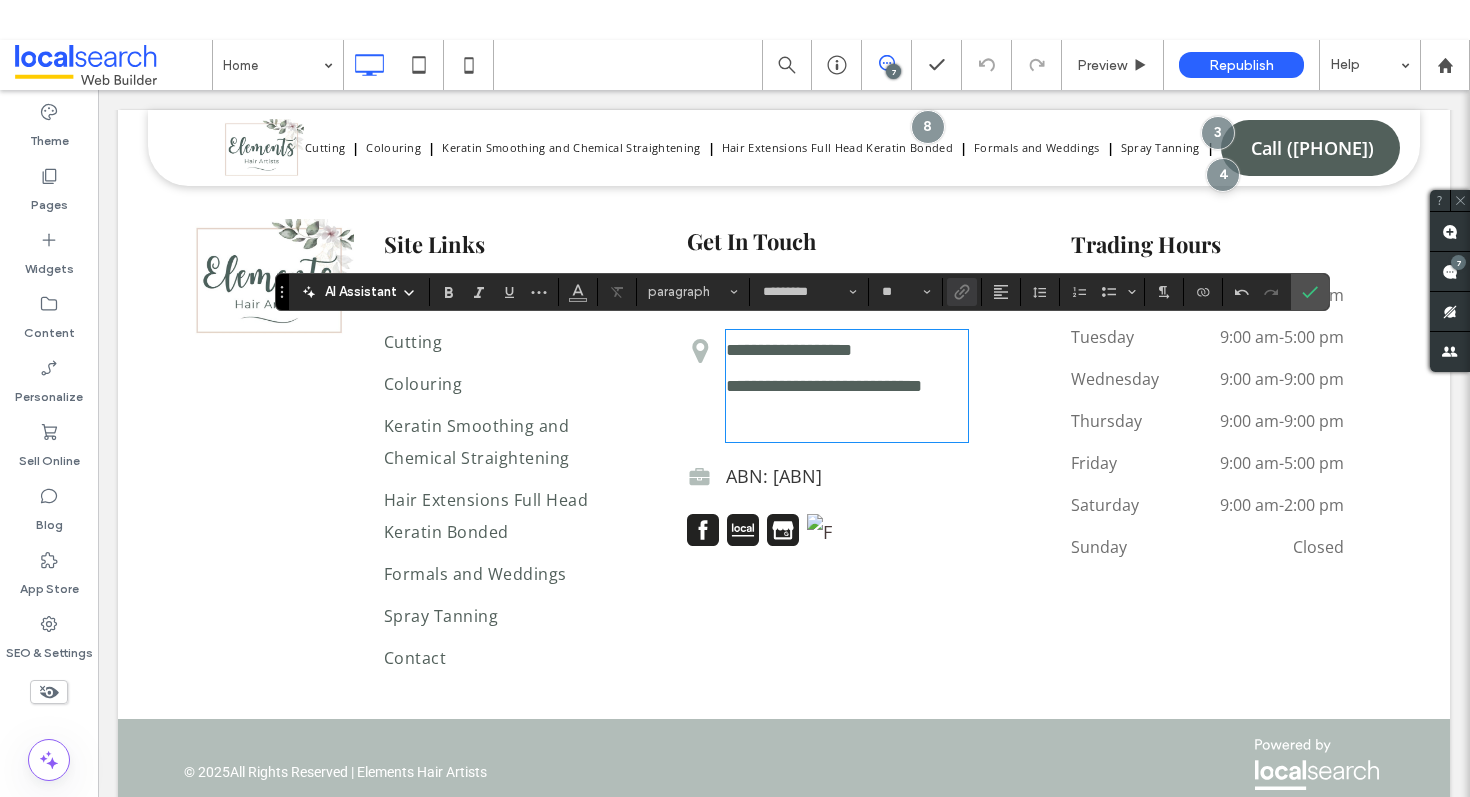 click at bounding box center [847, 422] 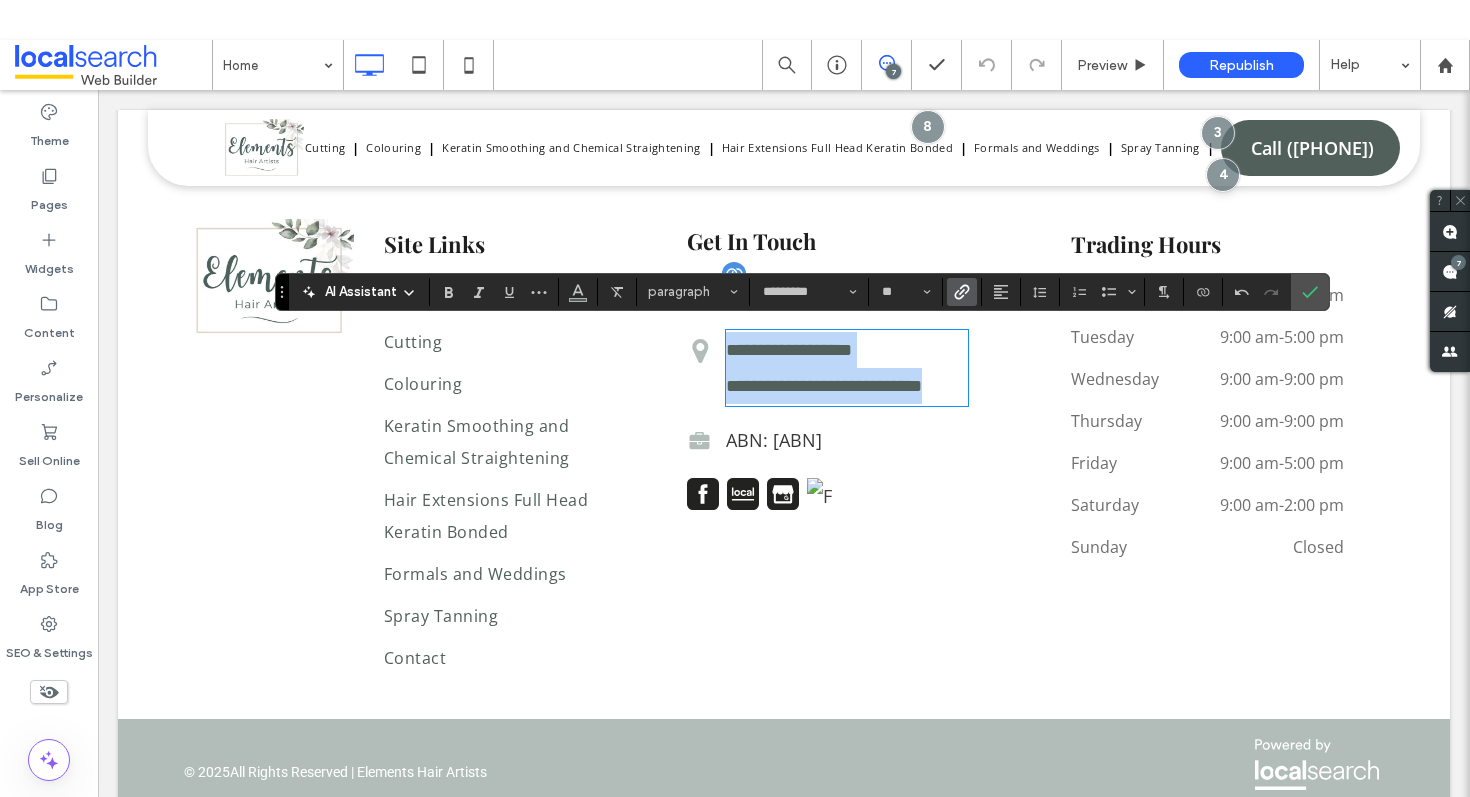 drag, startPoint x: 862, startPoint y: 412, endPoint x: 736, endPoint y: 282, distance: 181.04143 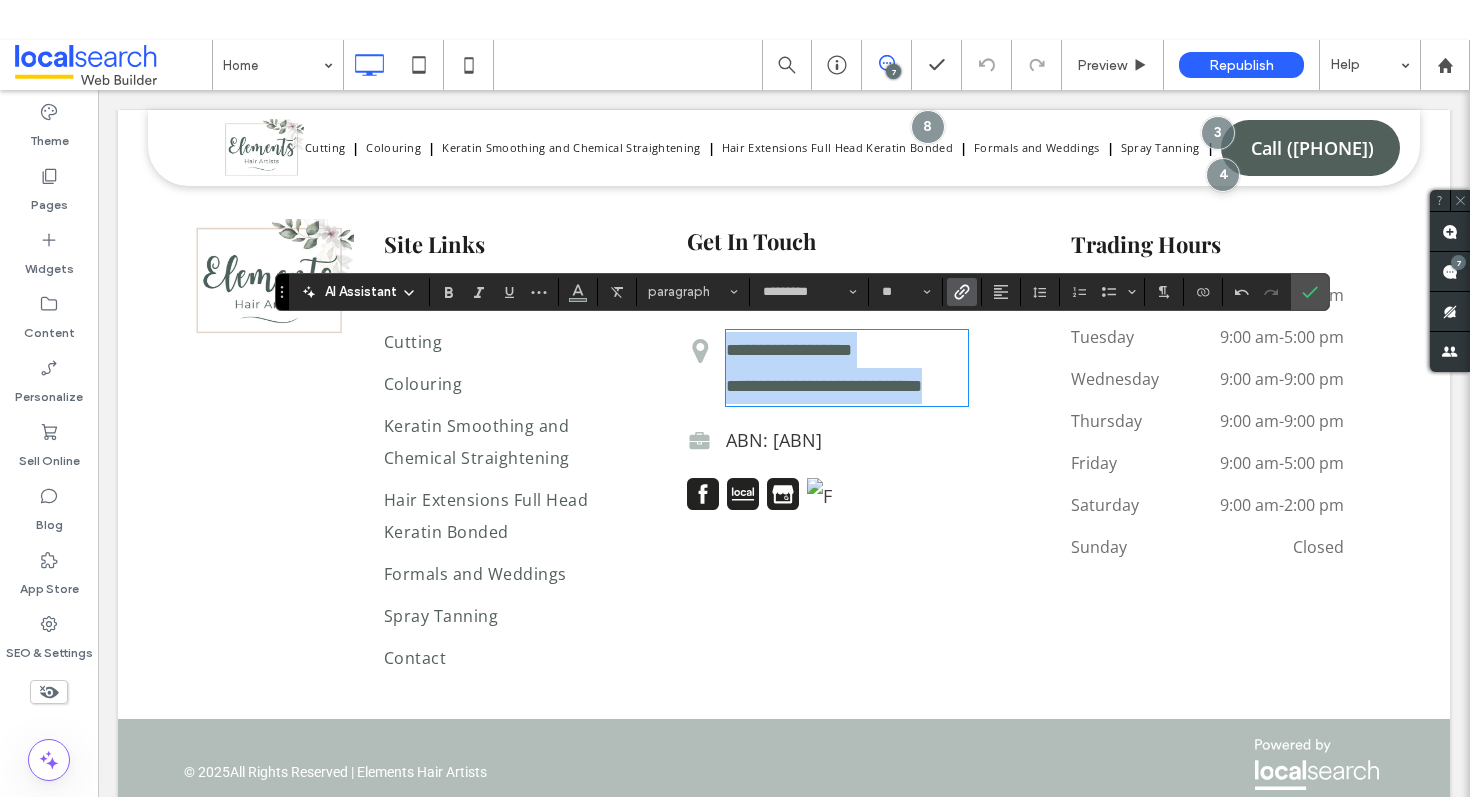 click on "**********" at bounding box center (847, 386) 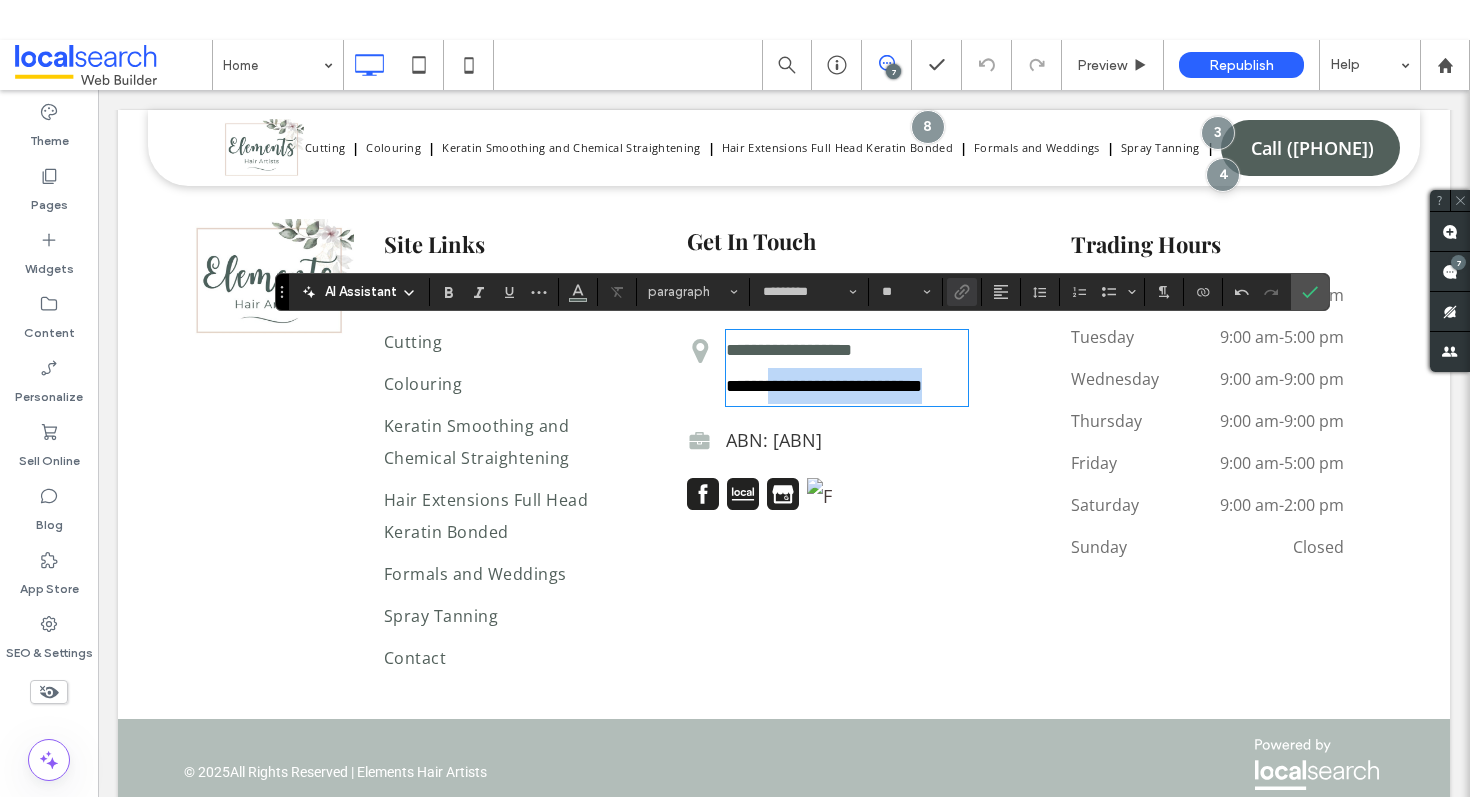 drag, startPoint x: 841, startPoint y: 420, endPoint x: 794, endPoint y: 379, distance: 62.369865 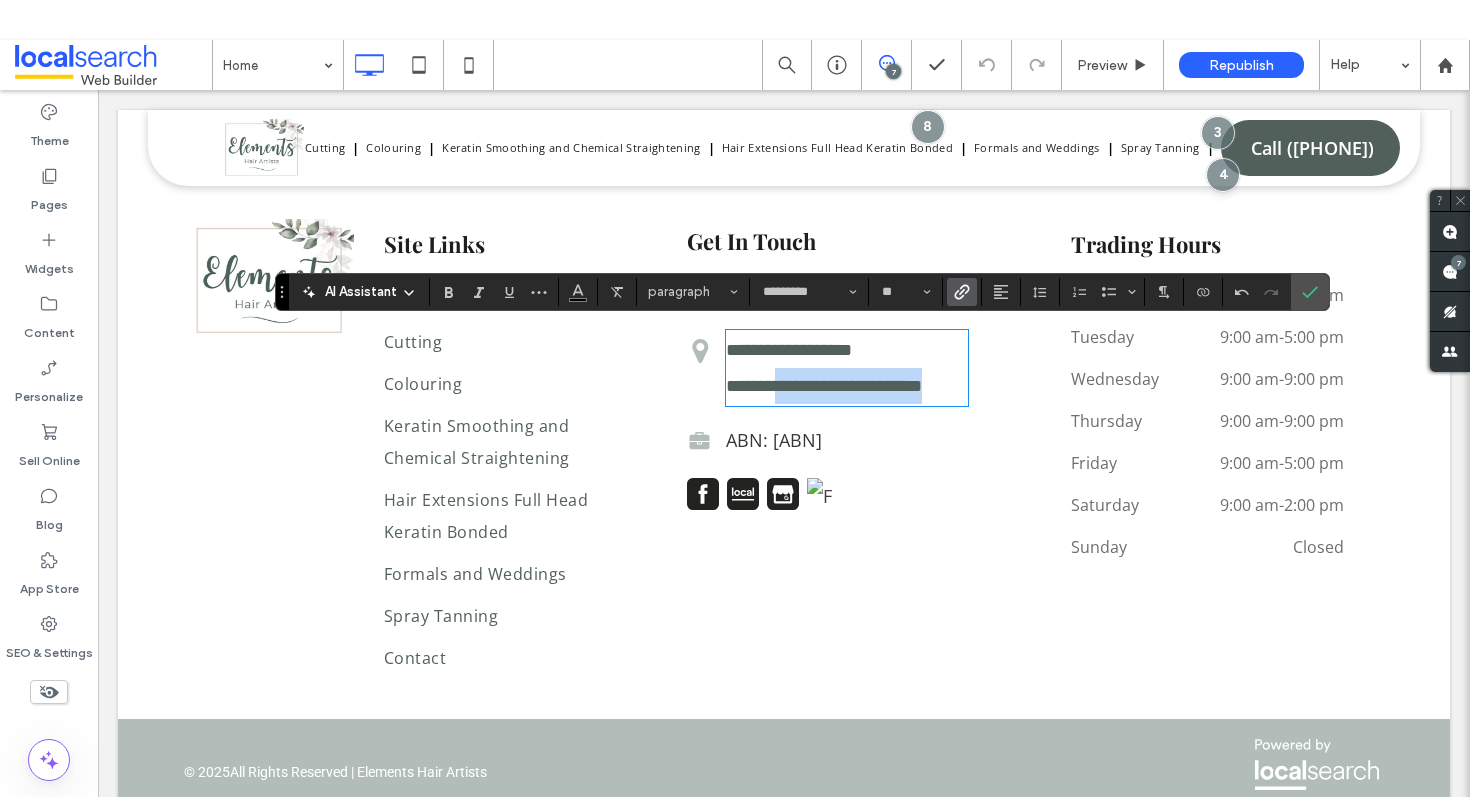 click on "**********" at bounding box center (847, 386) 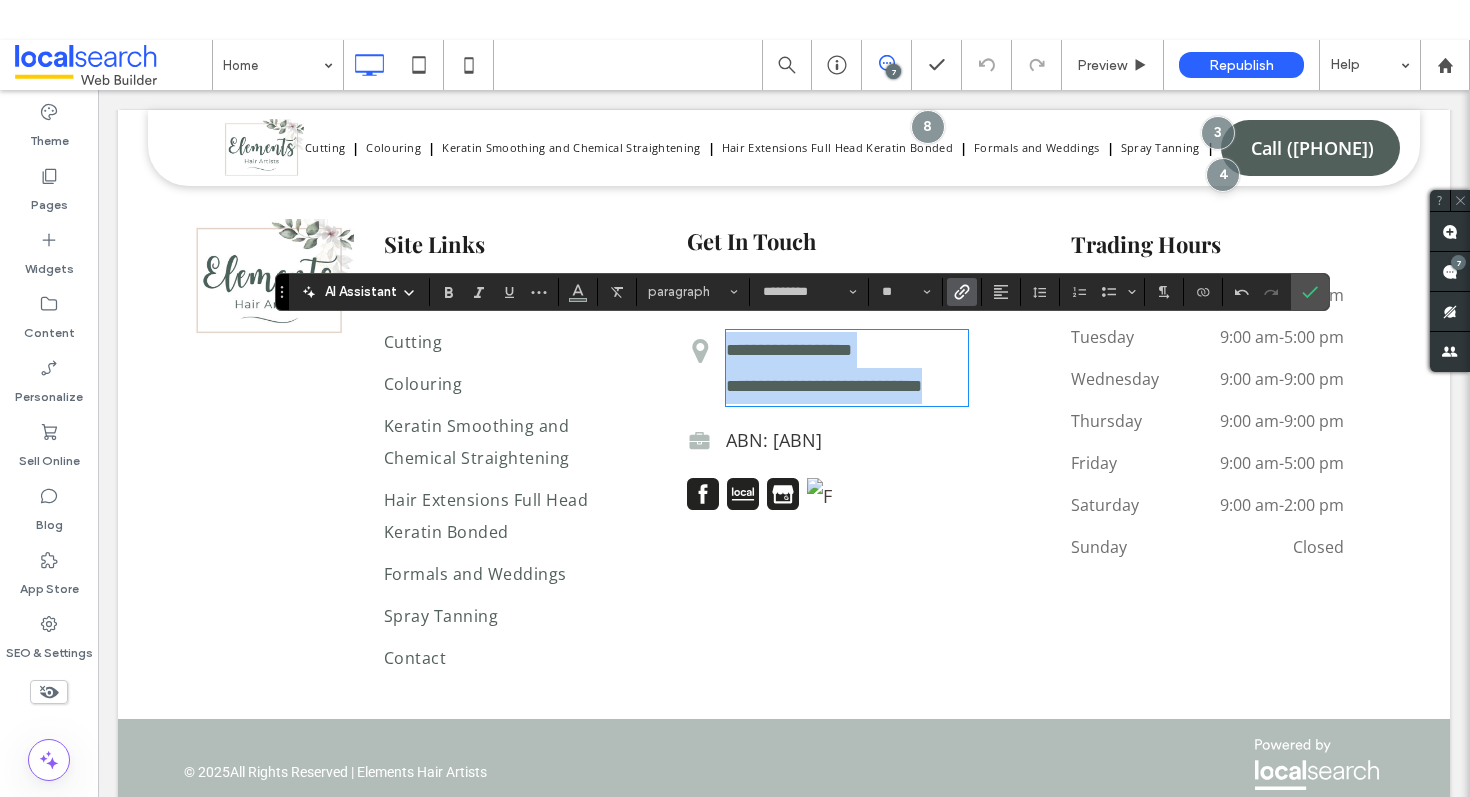 drag, startPoint x: 784, startPoint y: 416, endPoint x: 726, endPoint y: 323, distance: 109.60383 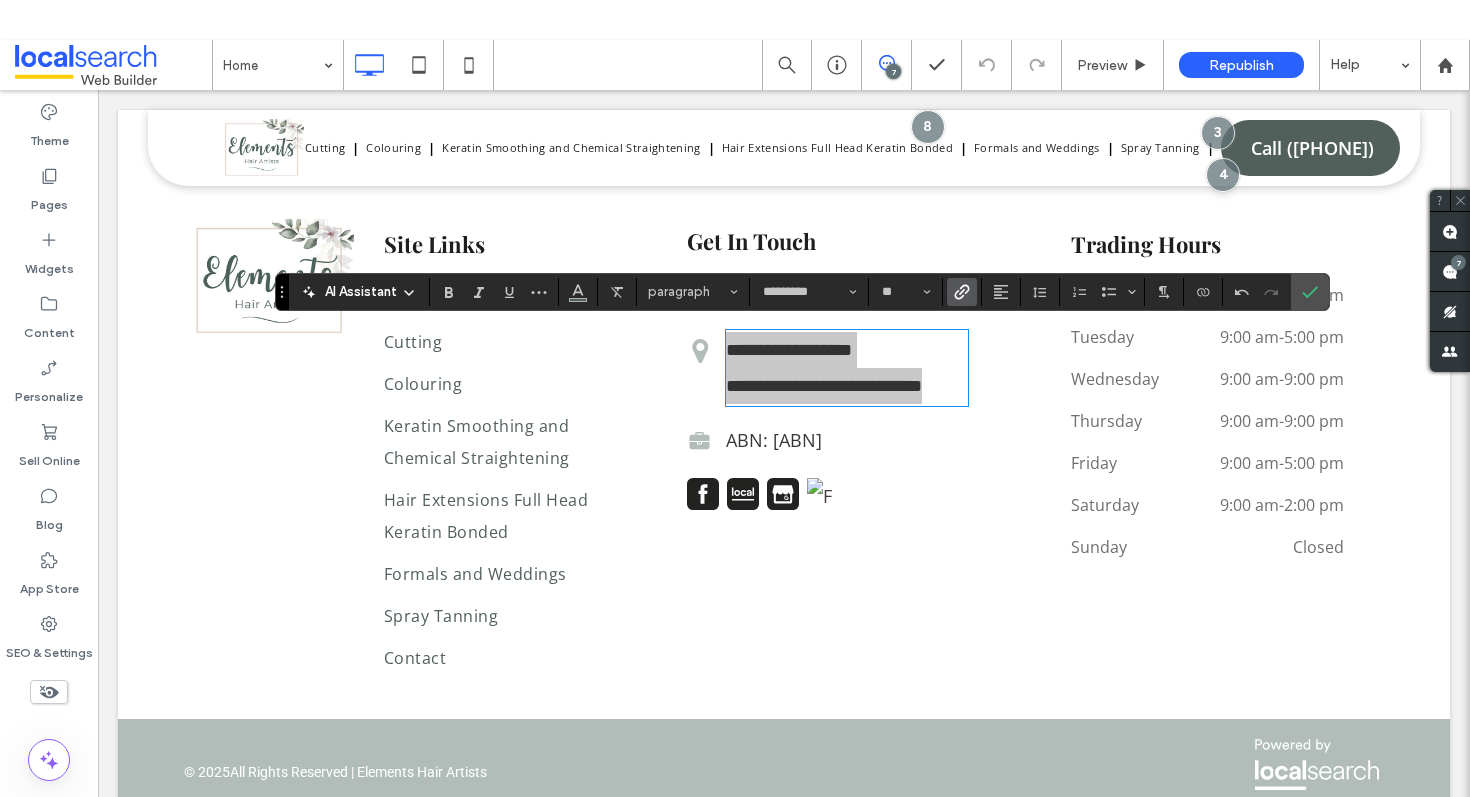 click 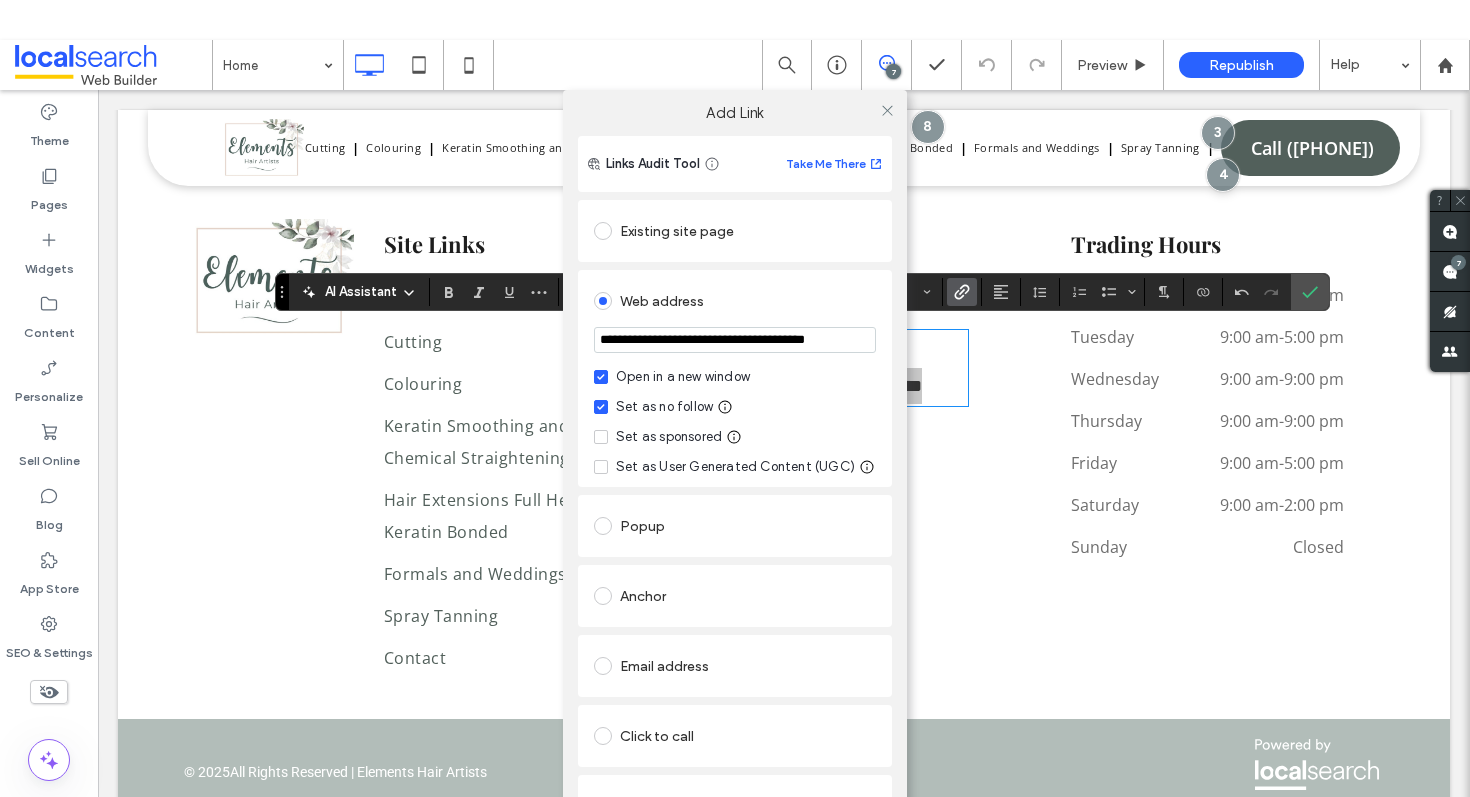 click on "**********" at bounding box center (735, 340) 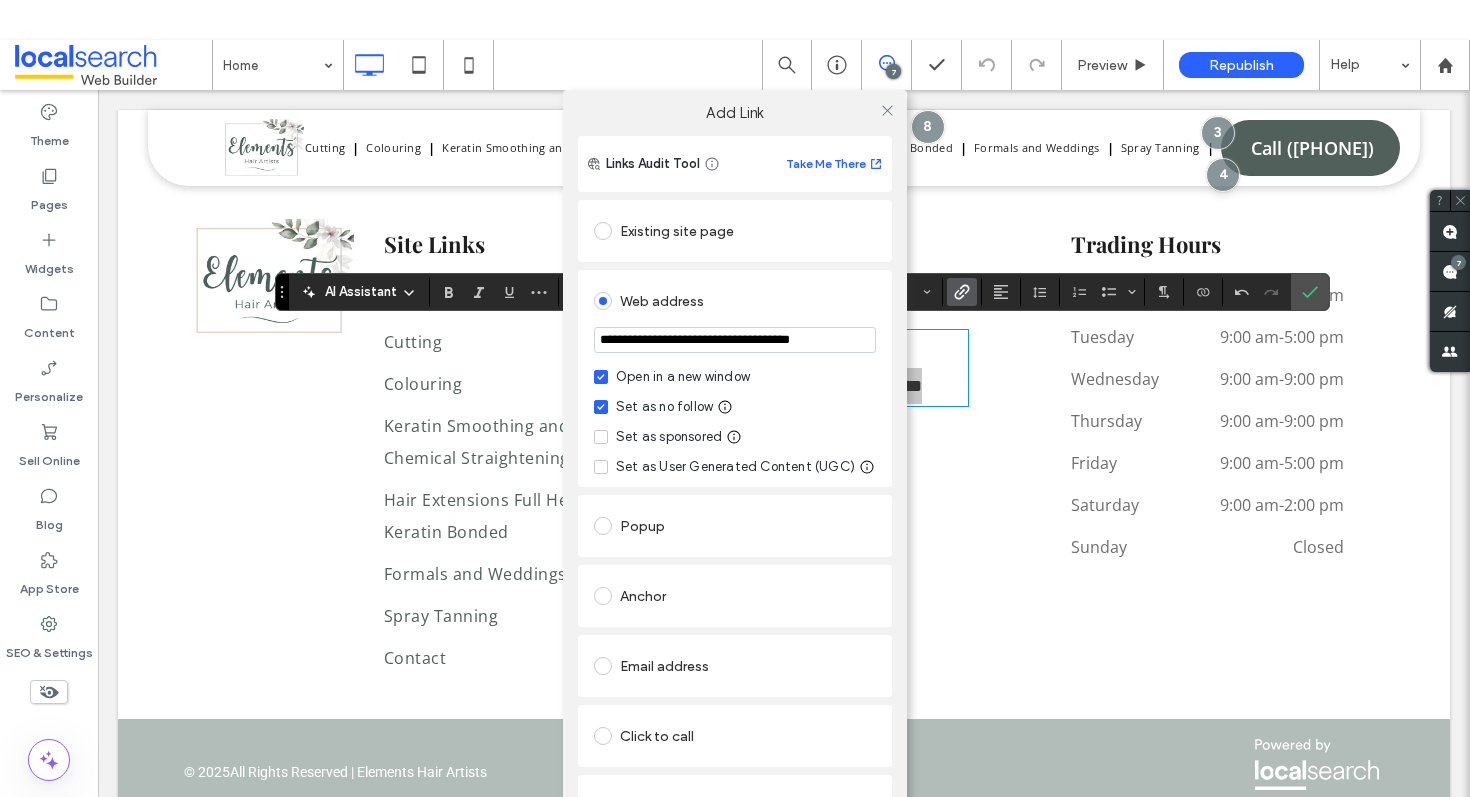 scroll, scrollTop: 0, scrollLeft: 30, axis: horizontal 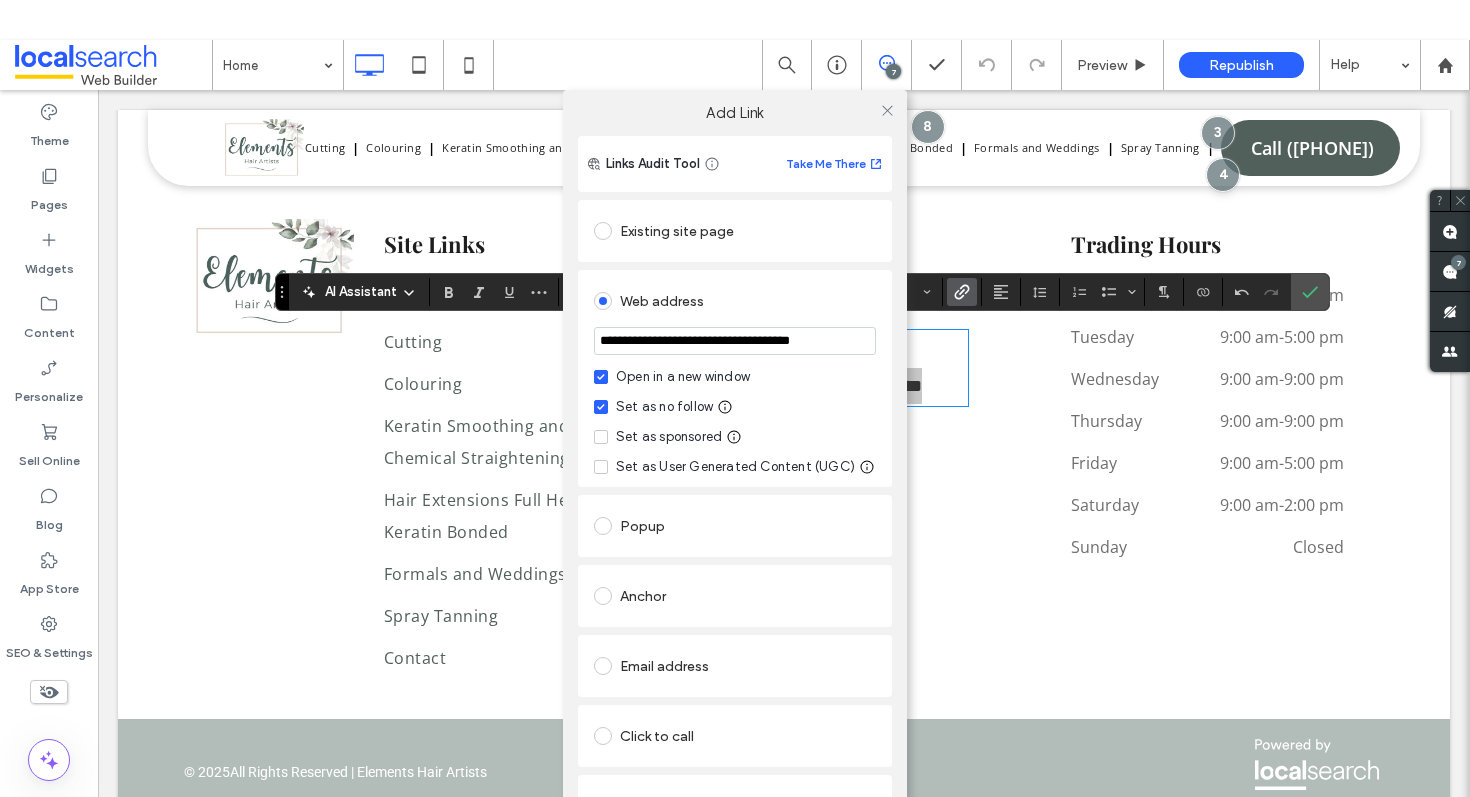 type on "**********" 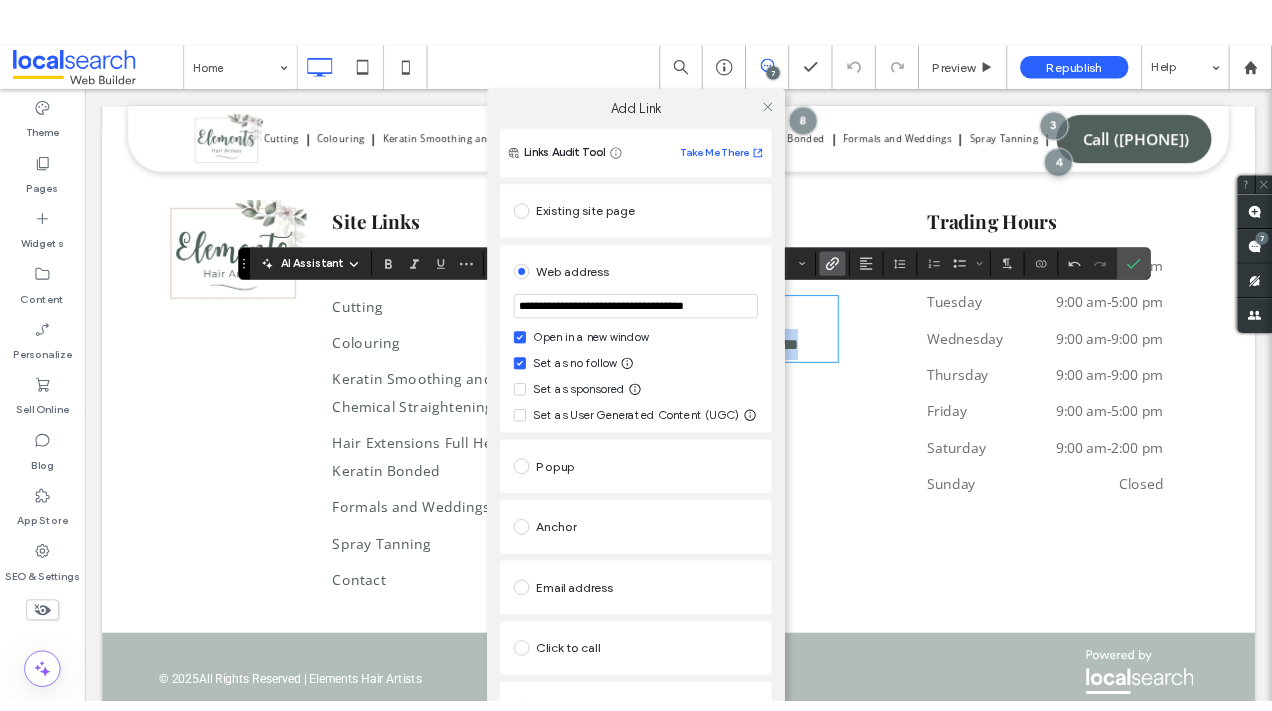scroll, scrollTop: 0, scrollLeft: 0, axis: both 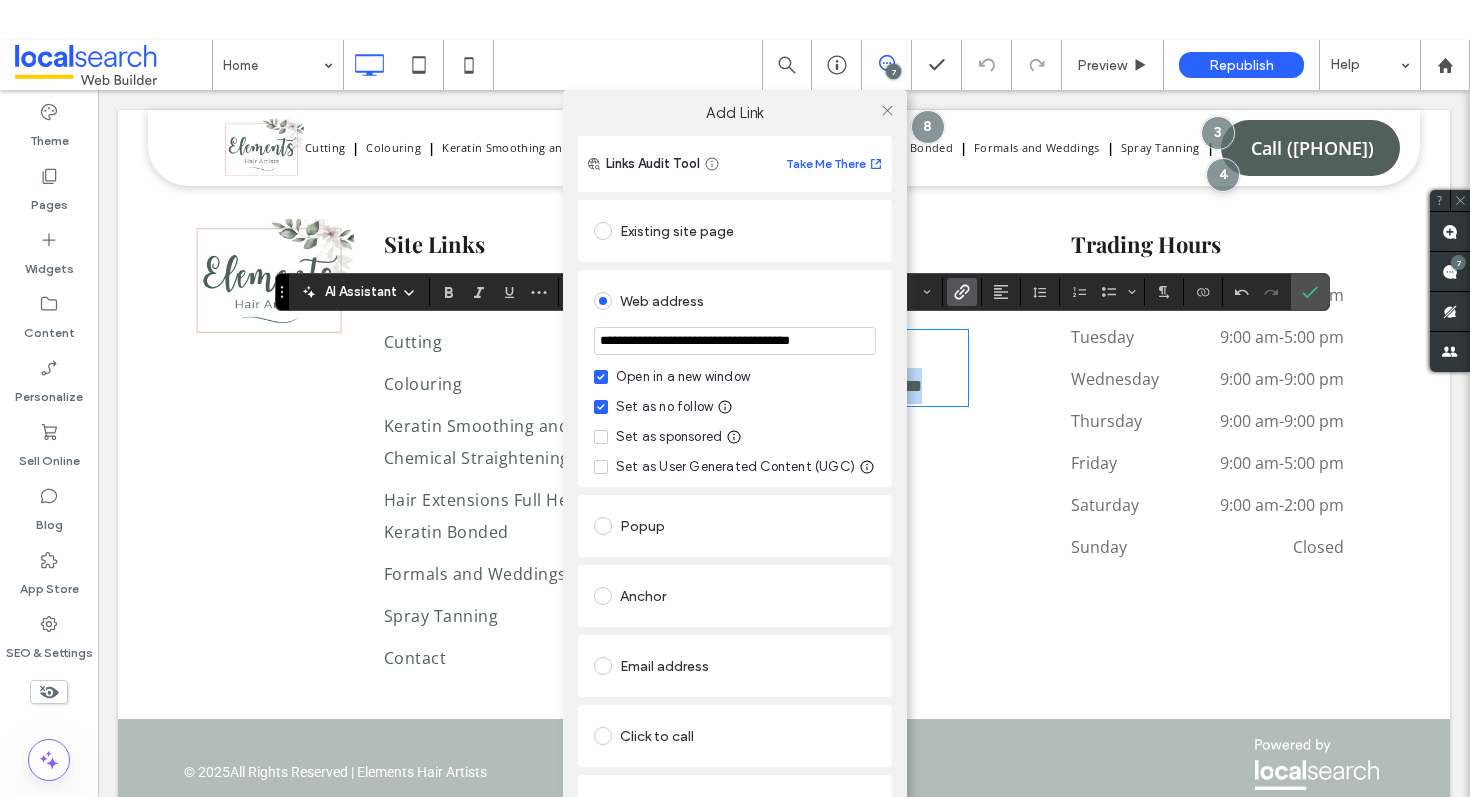 click on "Web address" at bounding box center (735, 301) 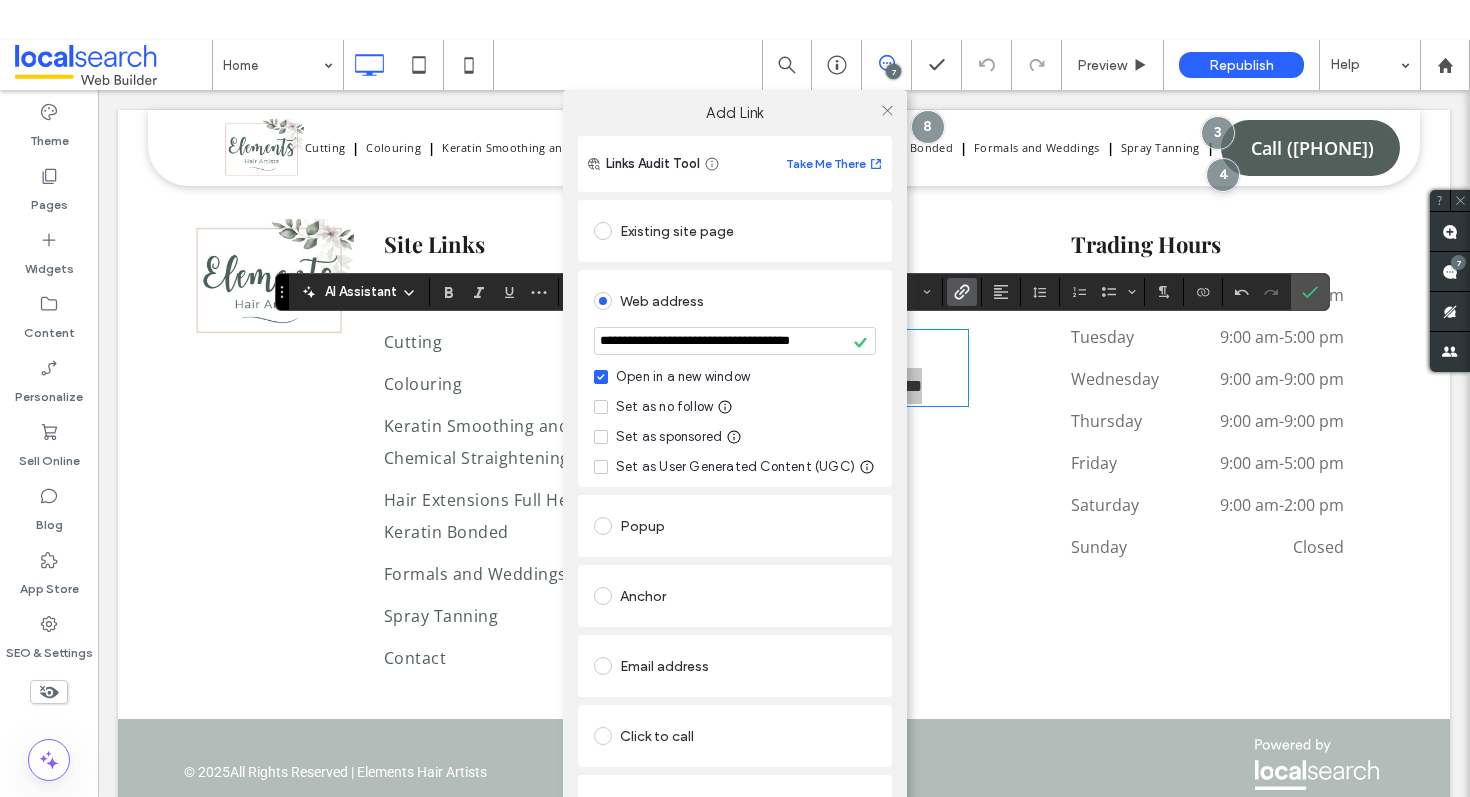 click 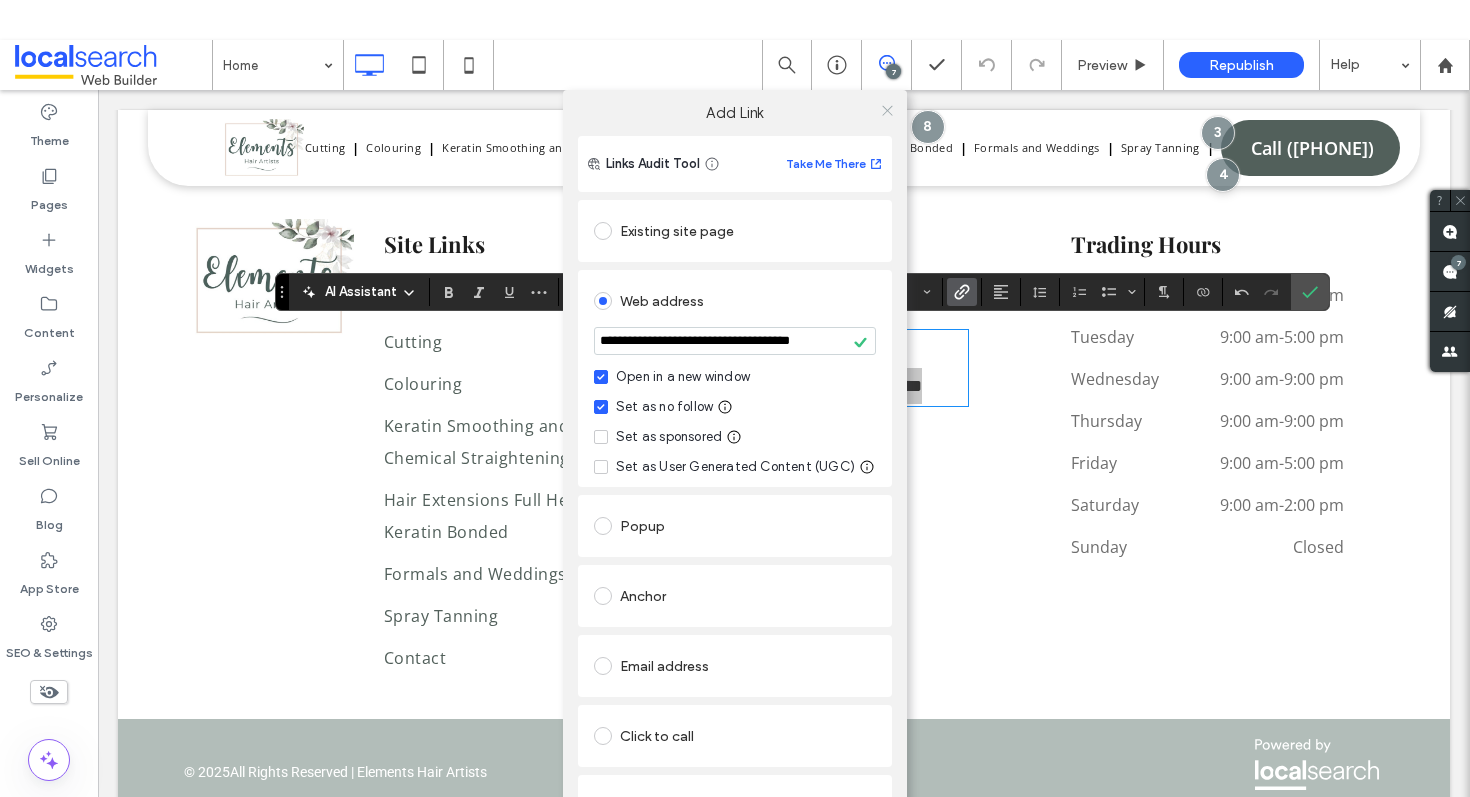click 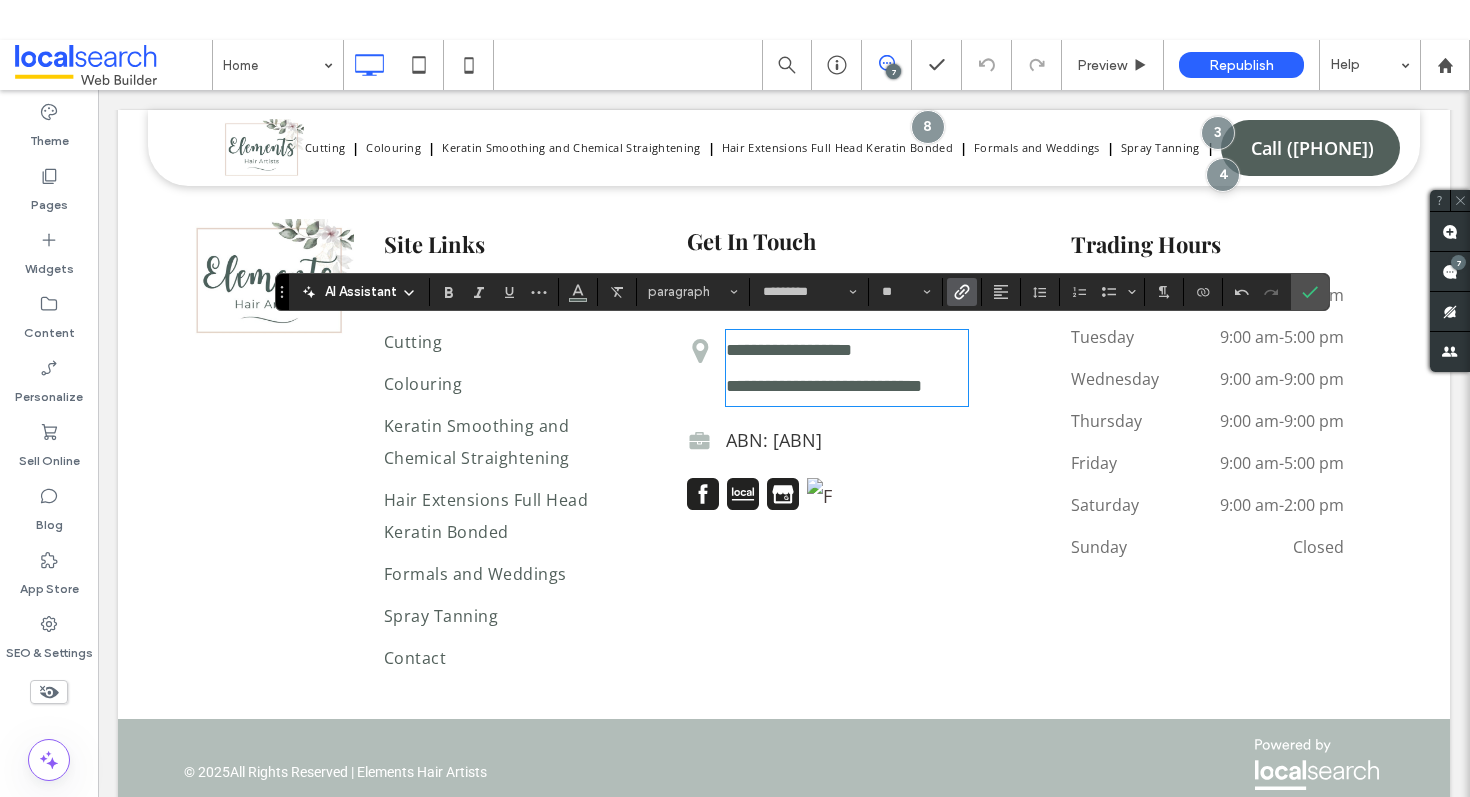 click on "**********" at bounding box center (869, 449) 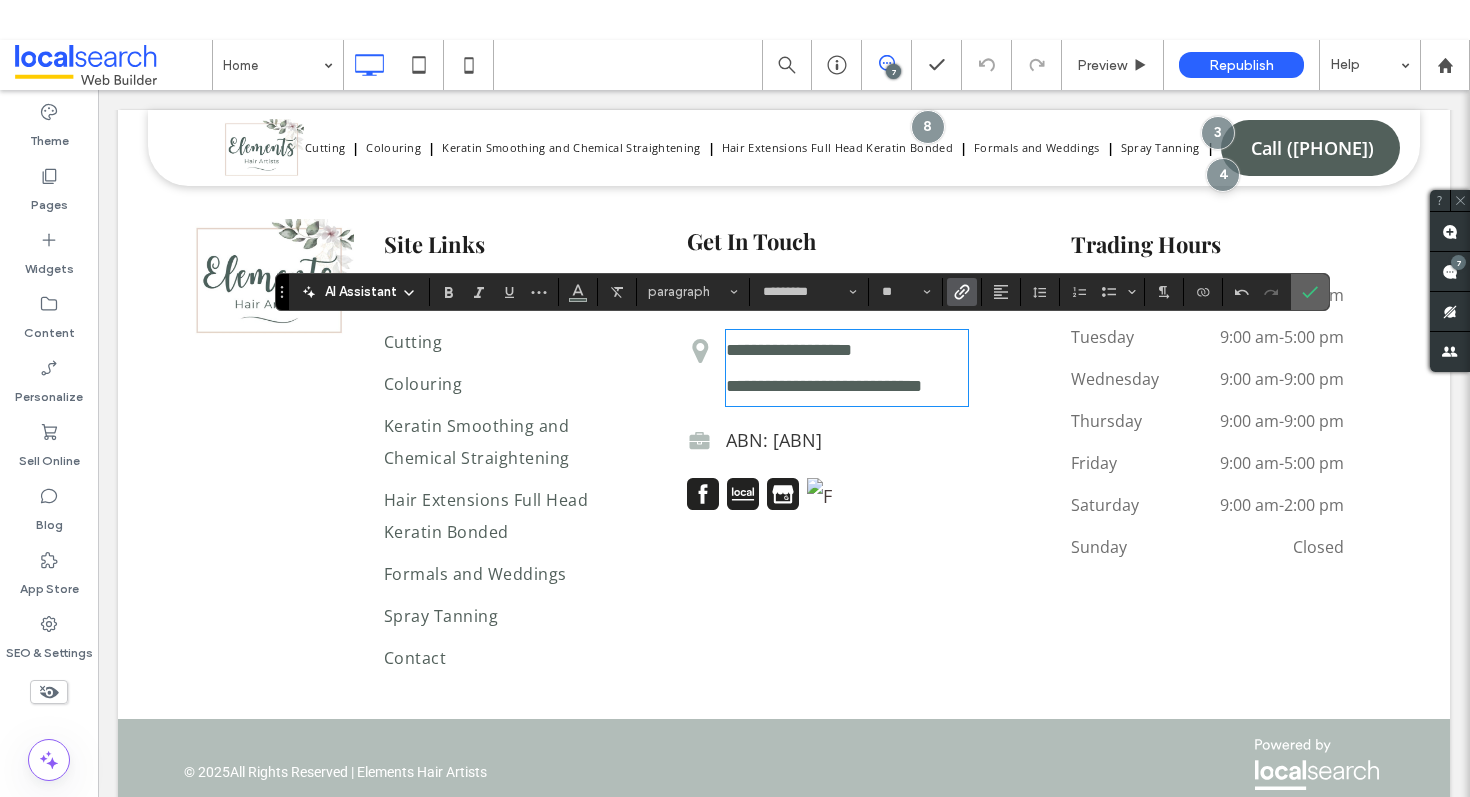 click at bounding box center (1306, 292) 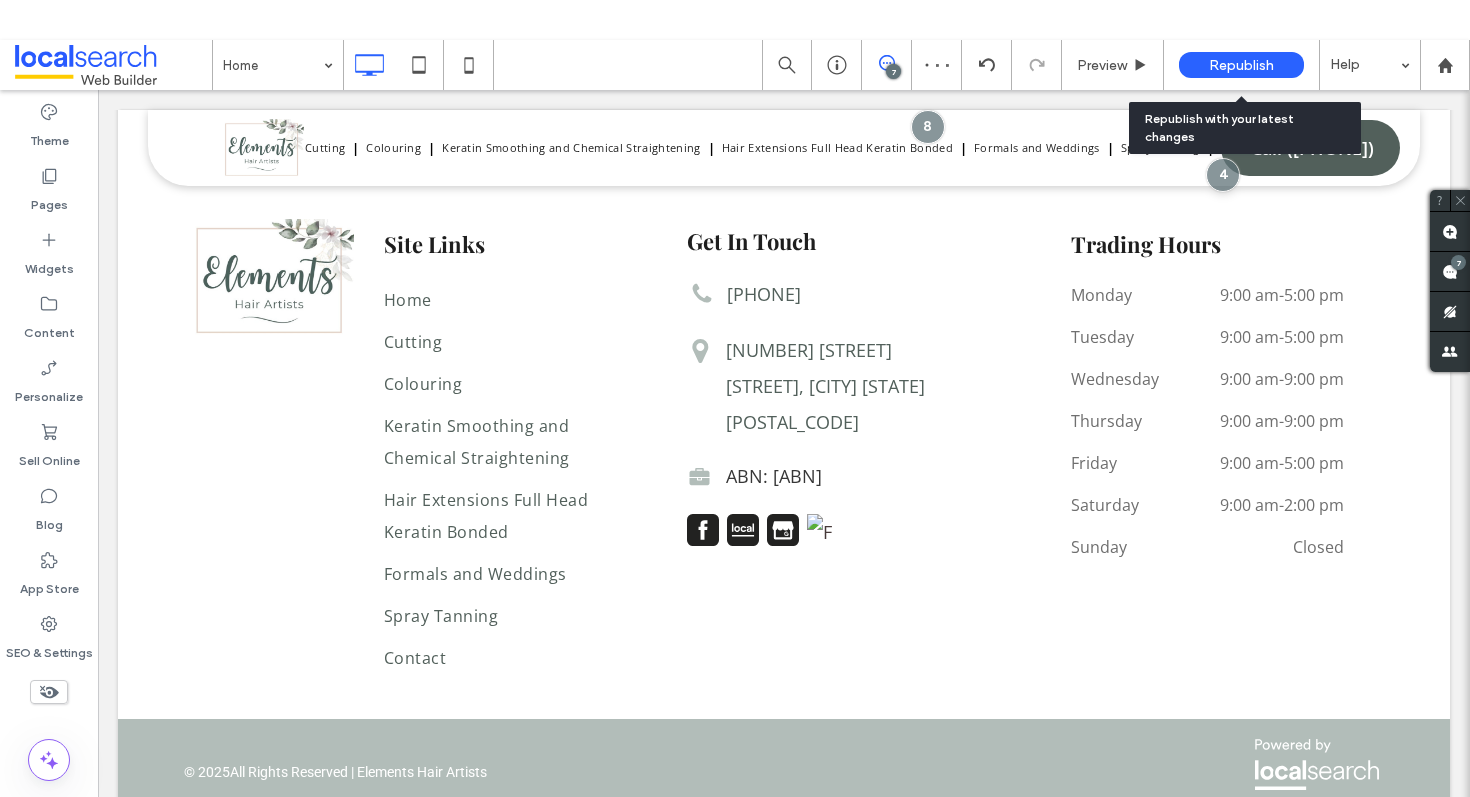 click on "Republish" at bounding box center [1241, 65] 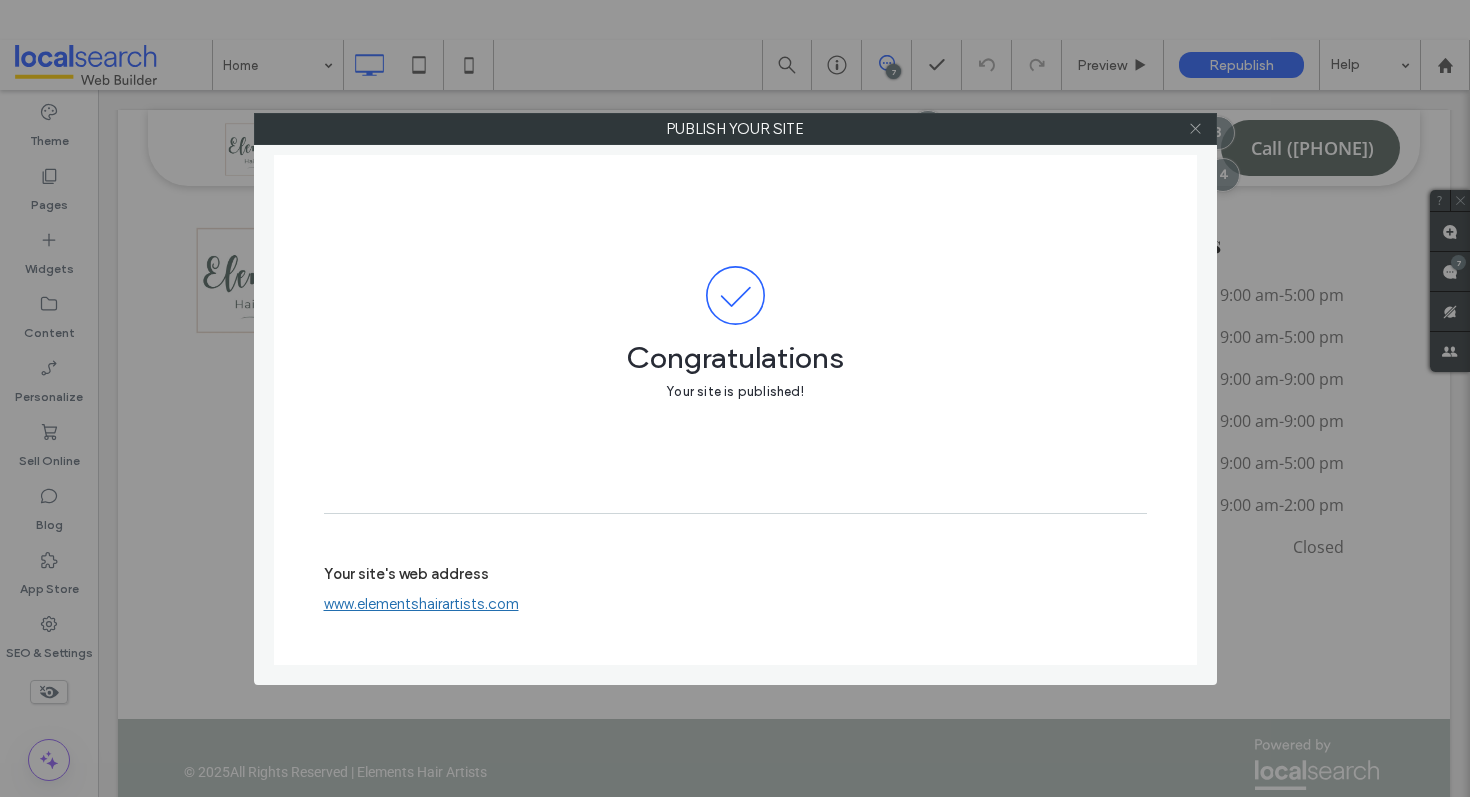 click 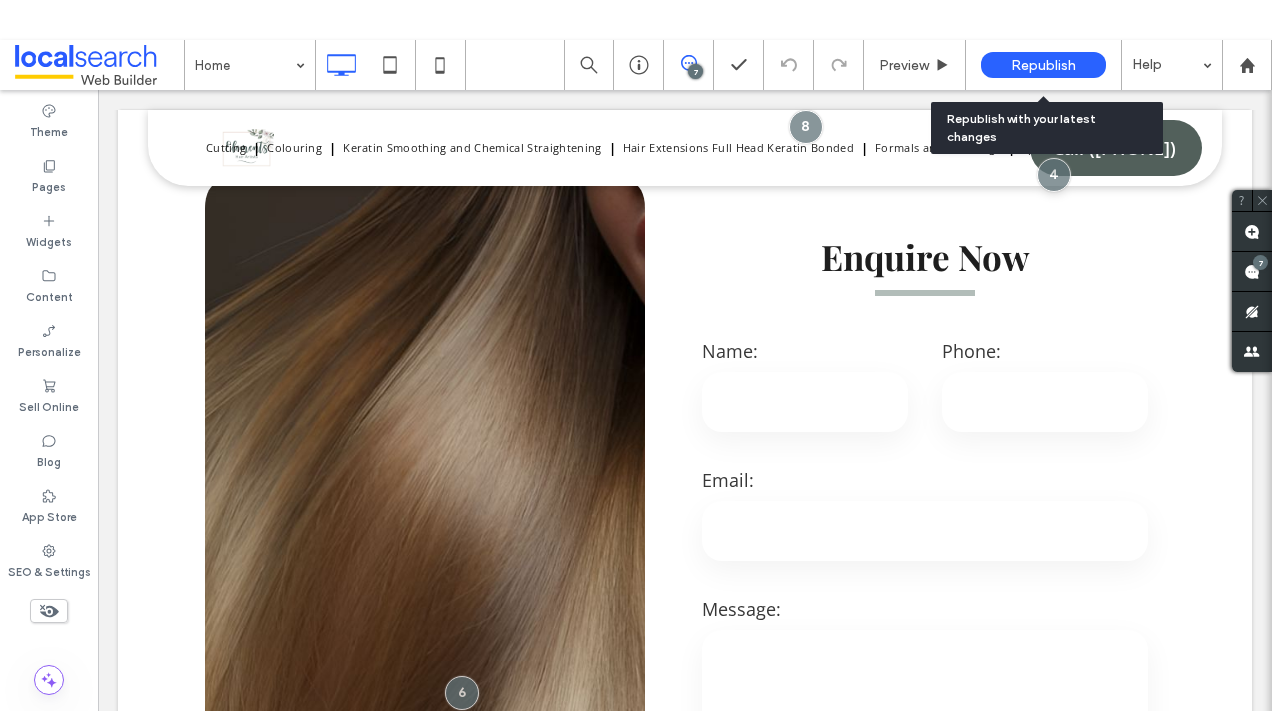 click on "Republish" at bounding box center (1043, 65) 